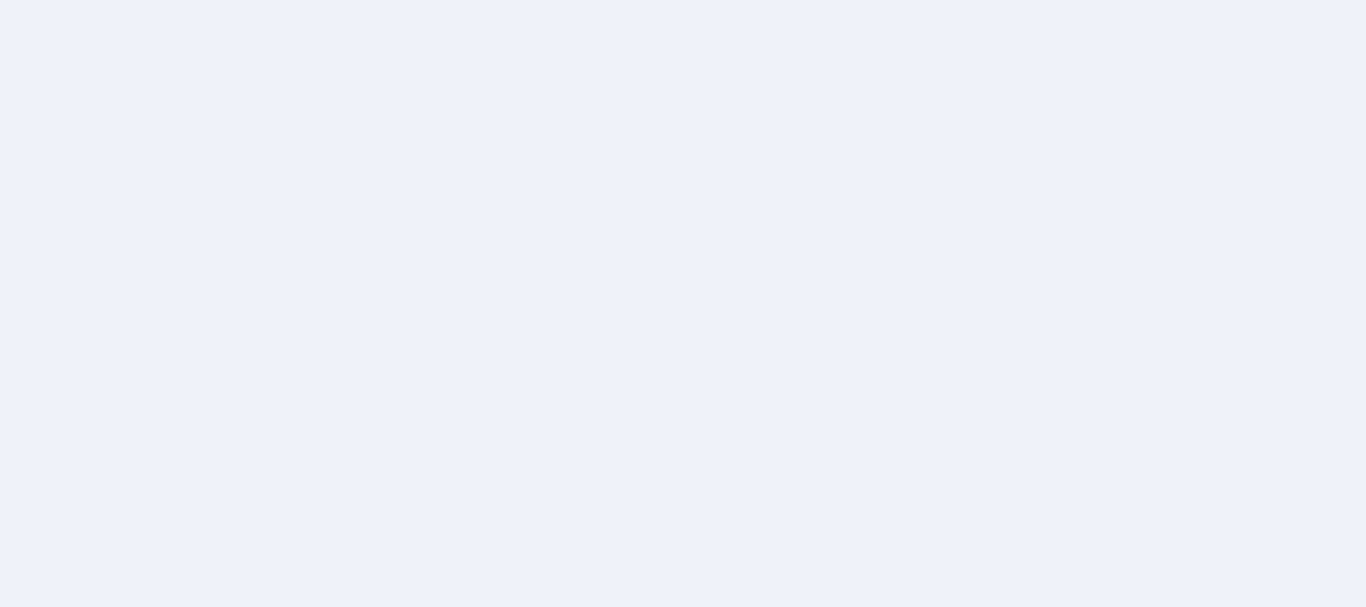 scroll, scrollTop: 0, scrollLeft: 0, axis: both 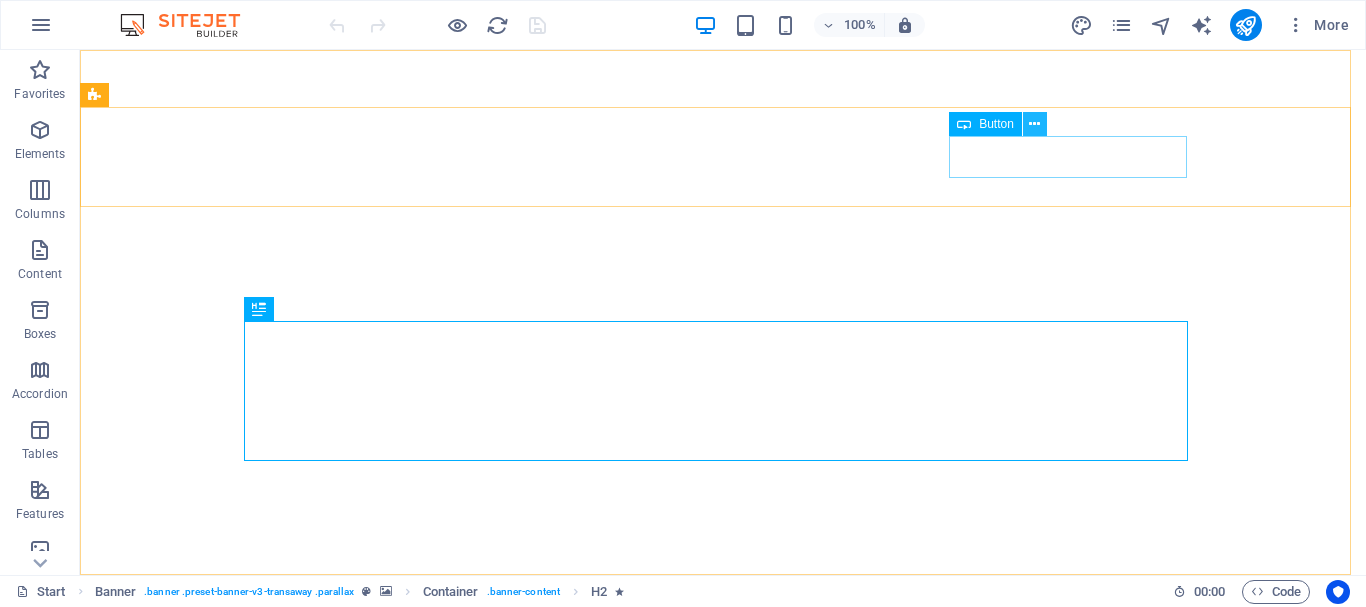 click at bounding box center (1034, 124) 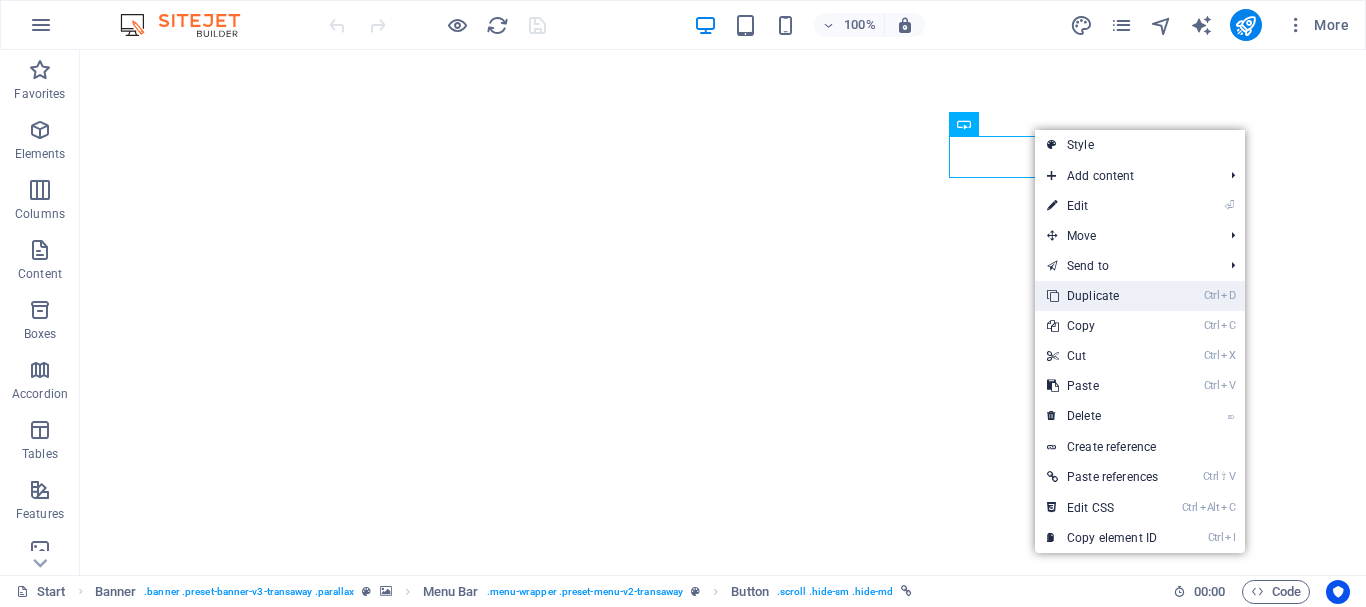 click on "Ctrl D  Duplicate" at bounding box center (1102, 296) 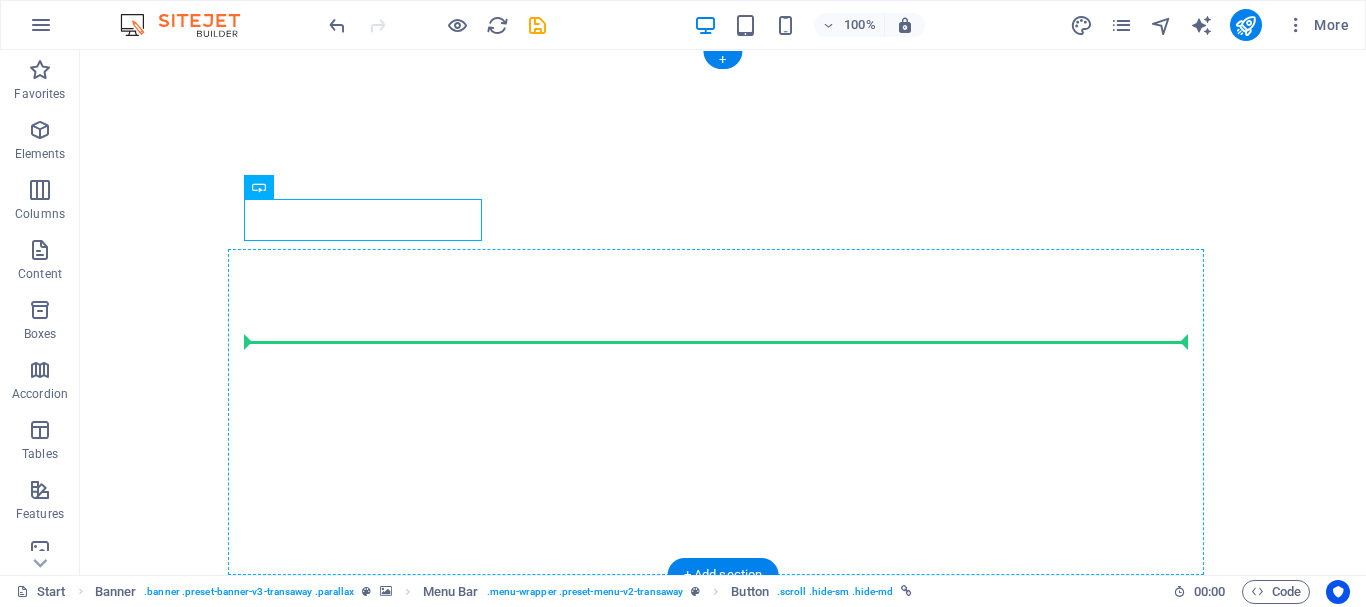 drag, startPoint x: 359, startPoint y: 243, endPoint x: 823, endPoint y: 366, distance: 480.02603 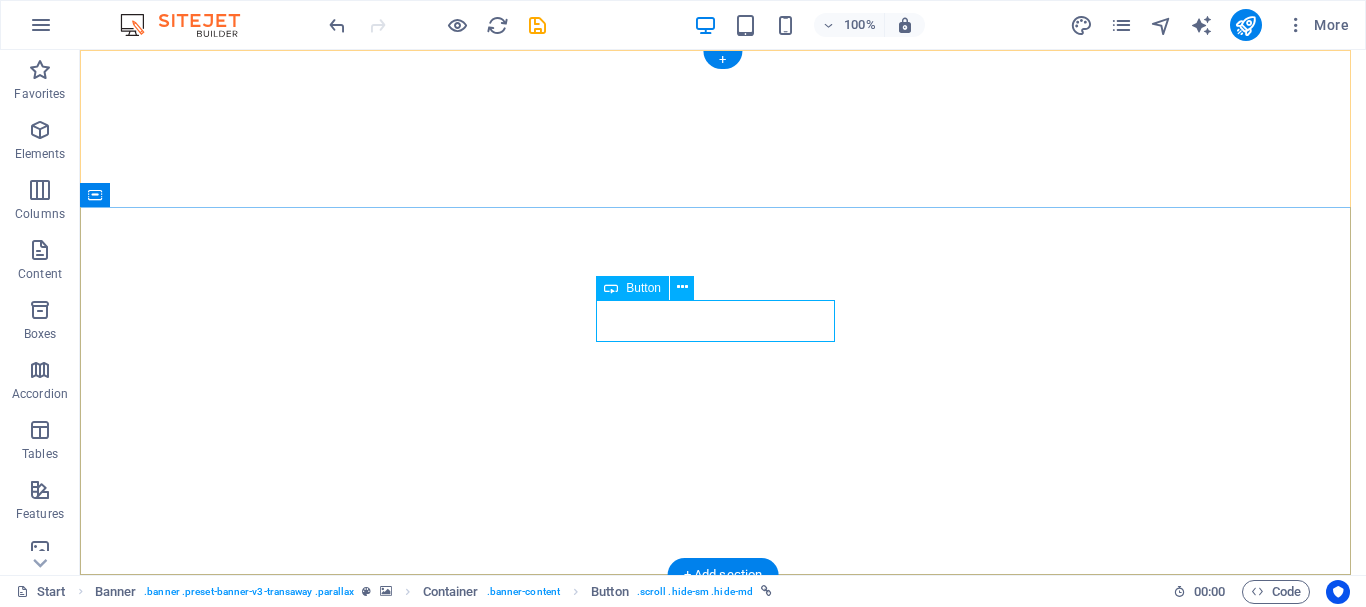 click on "OBTENGA UNA COTIZACIÓN" at bounding box center [723, 1091] 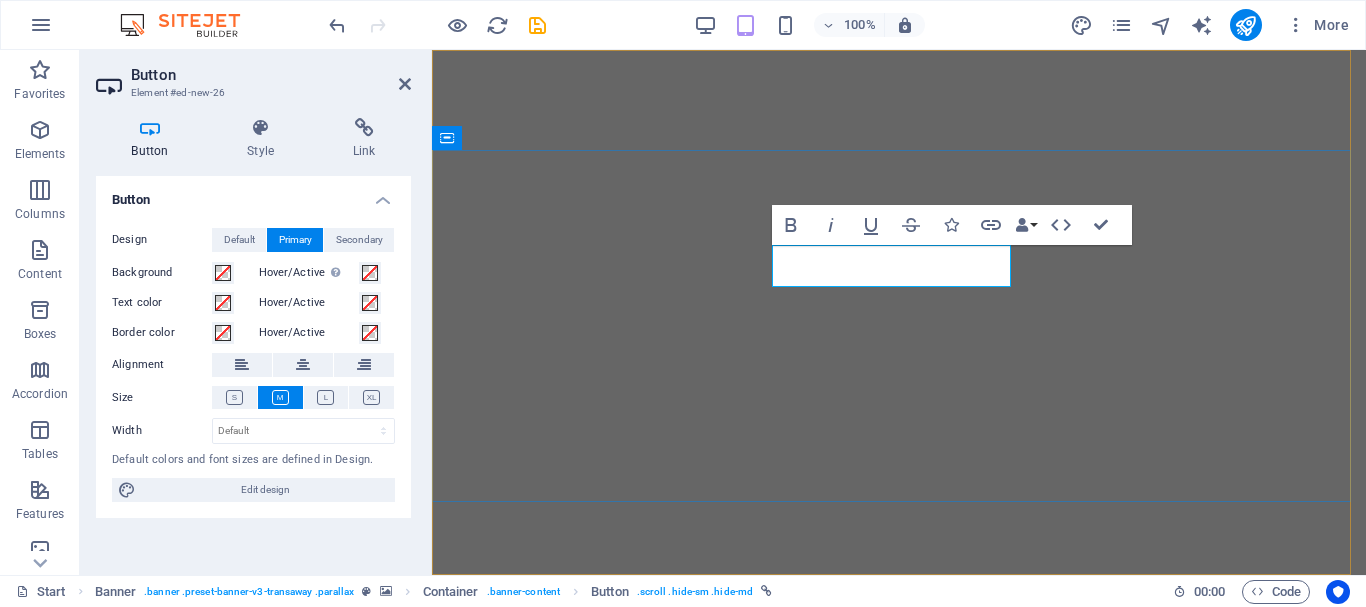 click on "OBTENGA UNA COTIZACIÓN" at bounding box center (568, 1129) 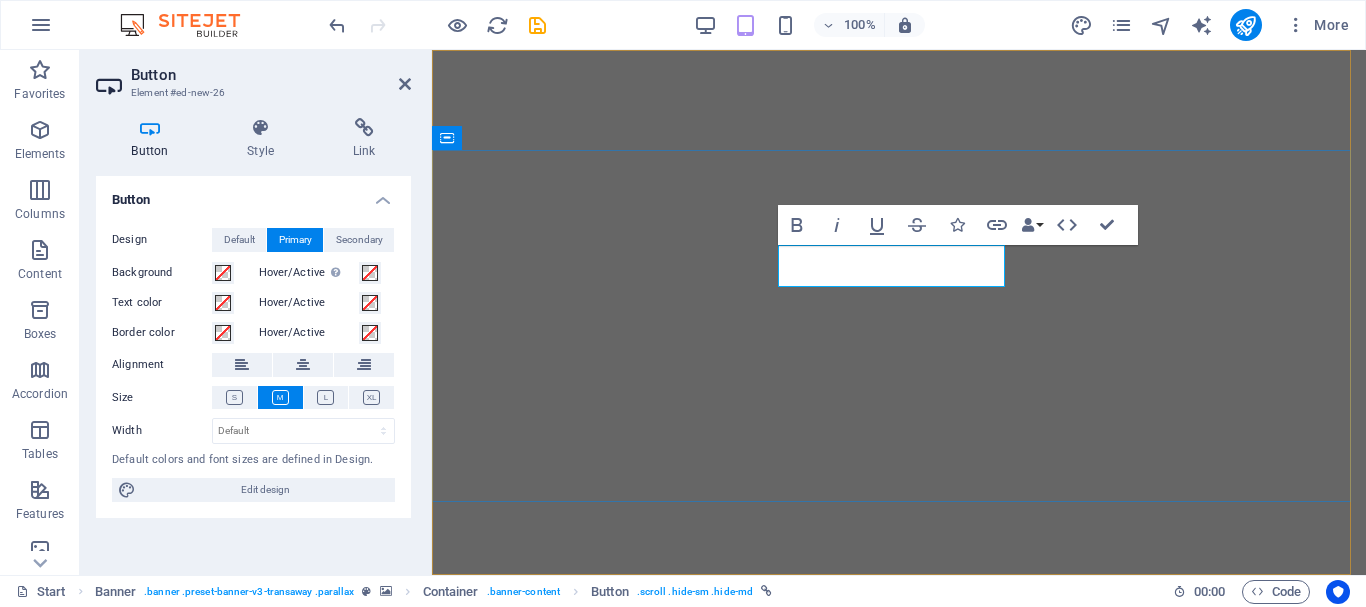 type 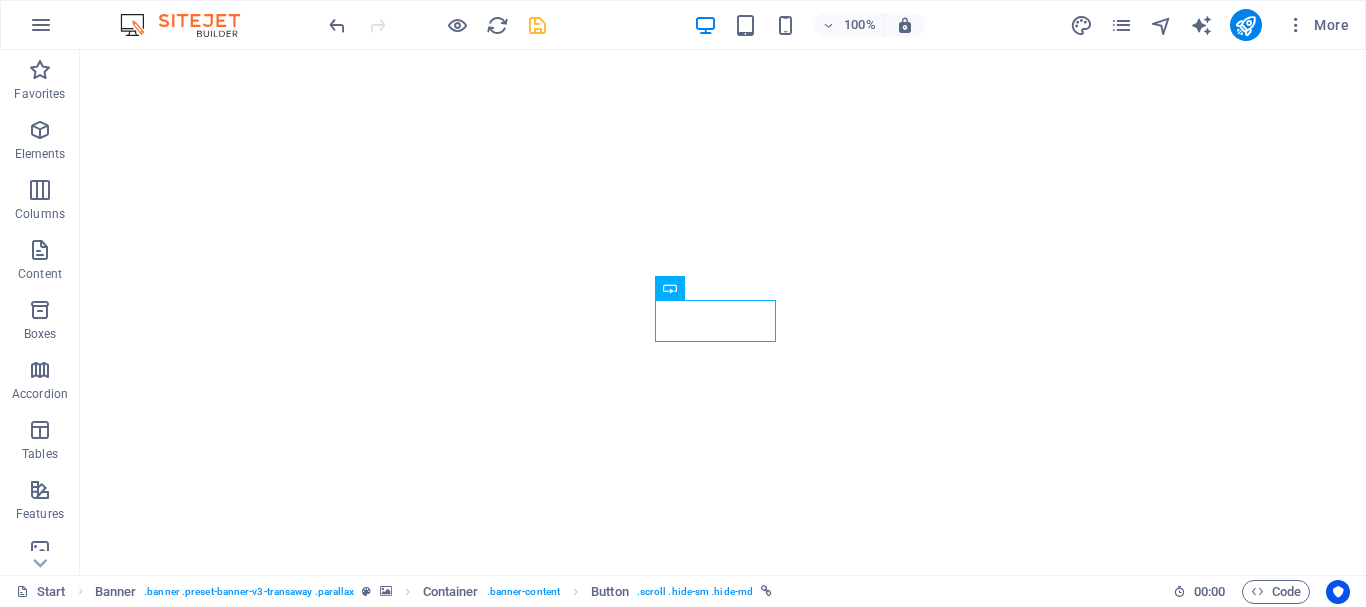 click at bounding box center (537, 25) 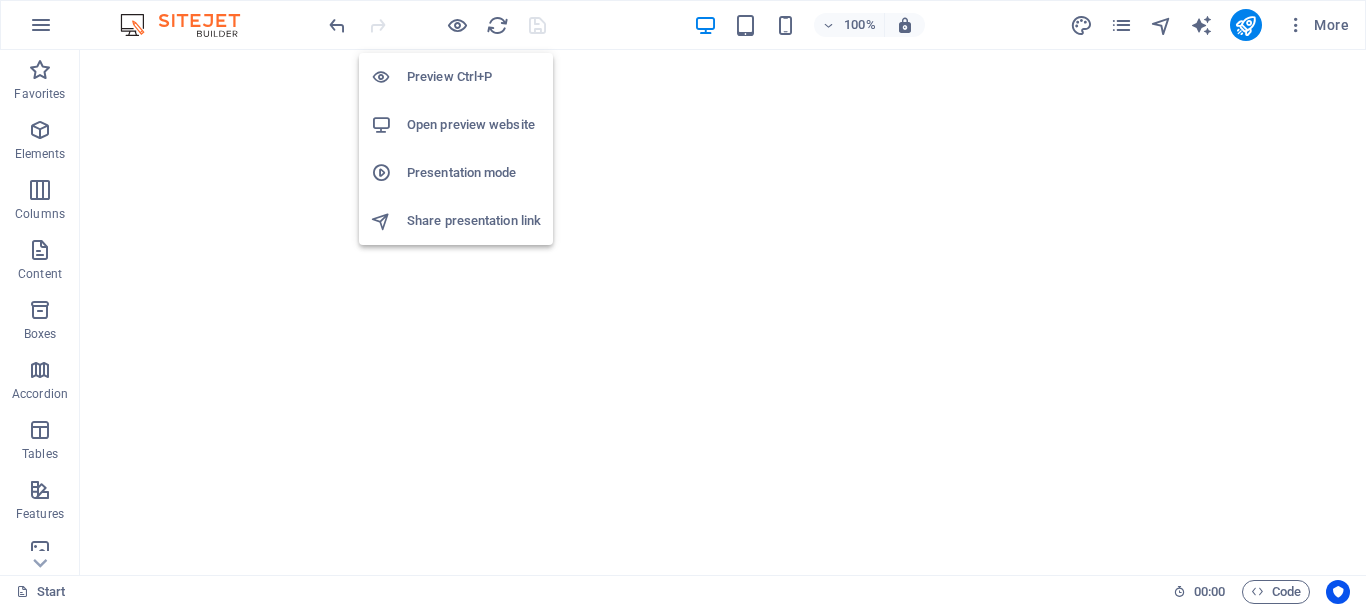 click on "Preview Ctrl+P" at bounding box center [474, 77] 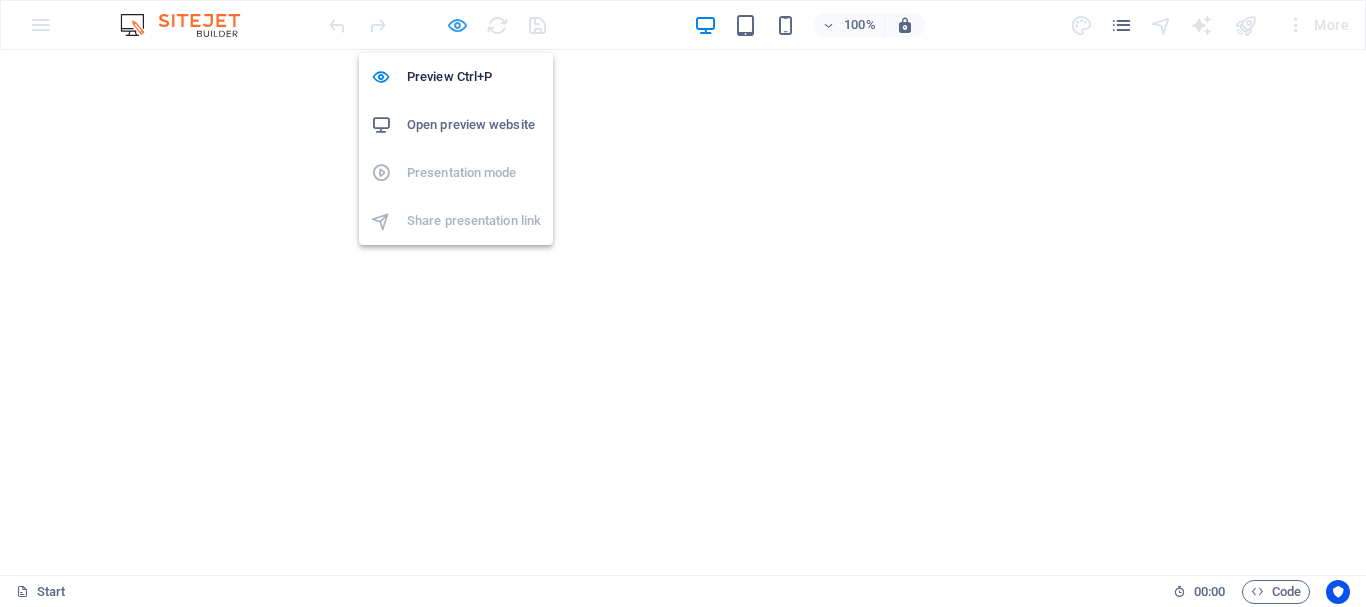 click at bounding box center (457, 25) 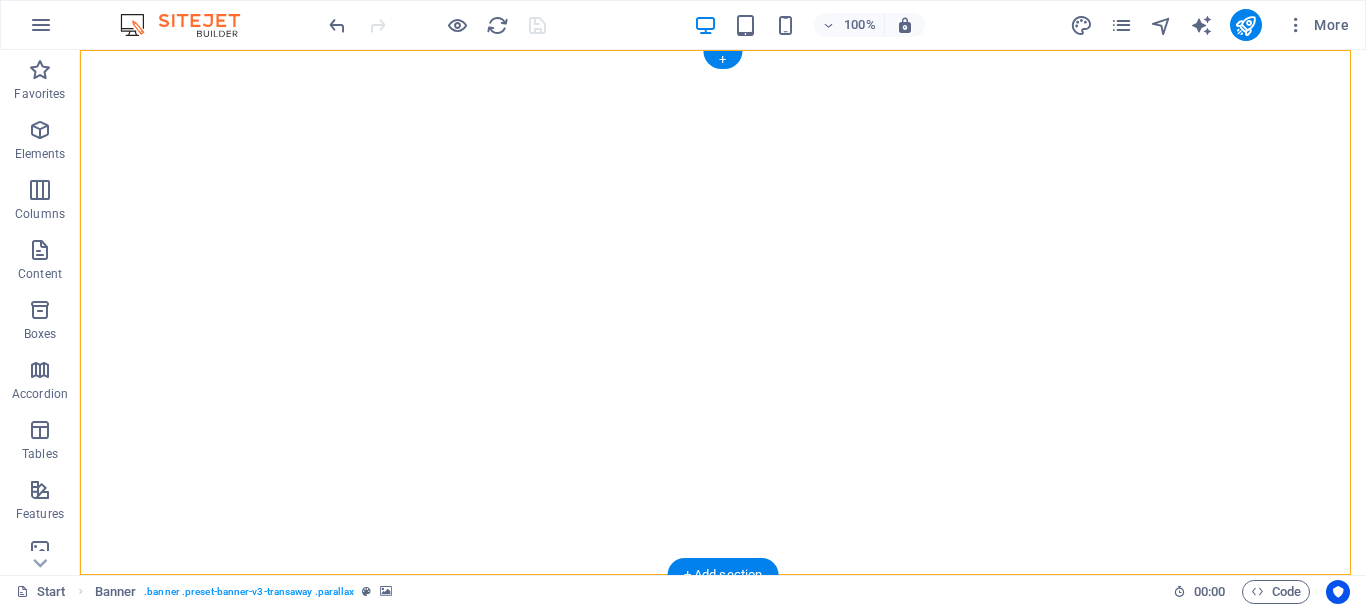 drag, startPoint x: 1085, startPoint y: 175, endPoint x: 601, endPoint y: 295, distance: 498.65417 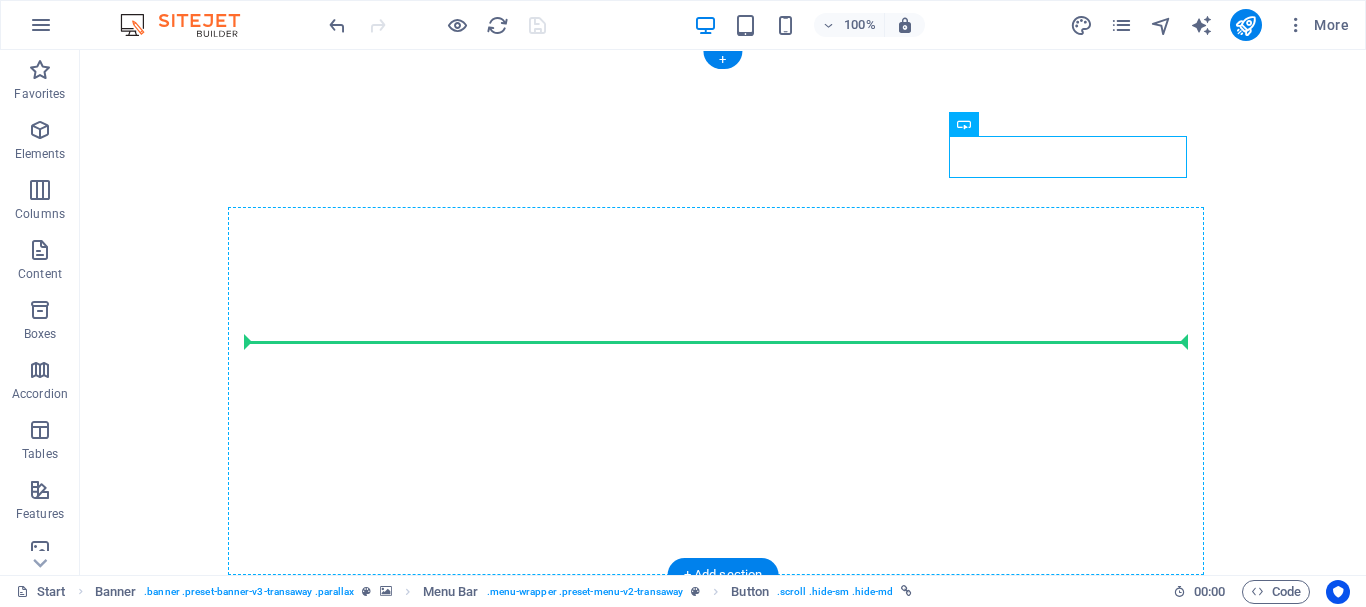 drag, startPoint x: 1078, startPoint y: 172, endPoint x: 474, endPoint y: 348, distance: 629.12 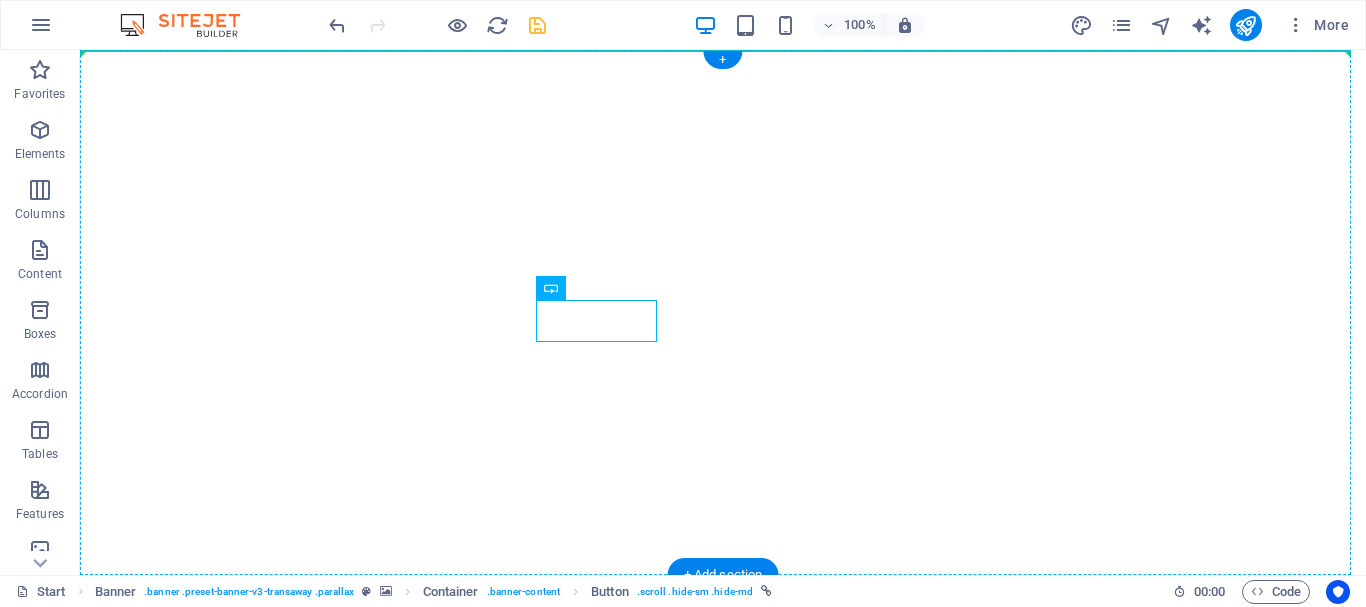 drag, startPoint x: 667, startPoint y: 338, endPoint x: 968, endPoint y: 126, distance: 368.16437 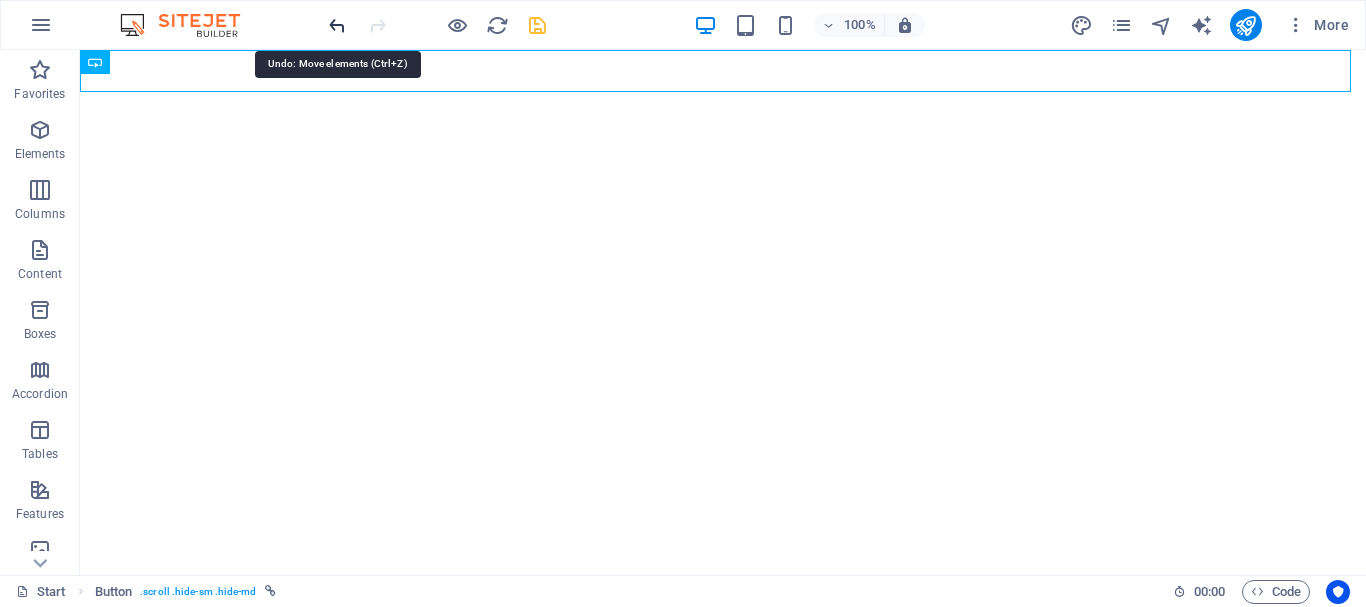 click at bounding box center (337, 25) 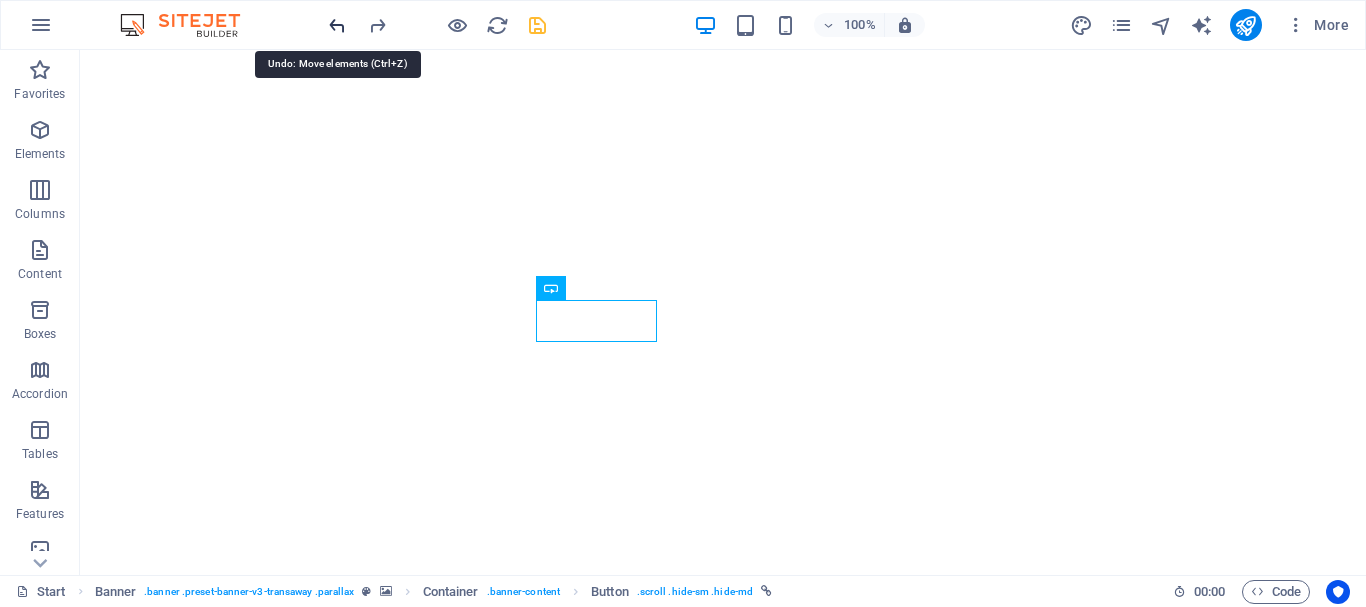 click at bounding box center (337, 25) 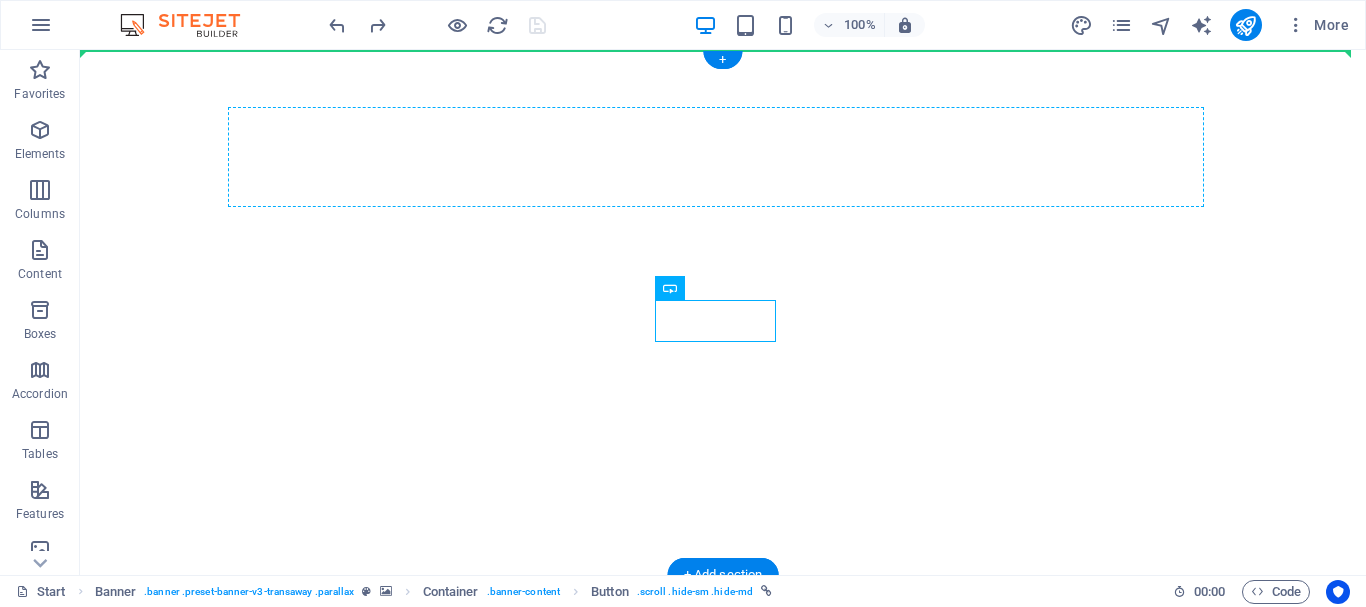 drag, startPoint x: 774, startPoint y: 339, endPoint x: 901, endPoint y: 156, distance: 222.75098 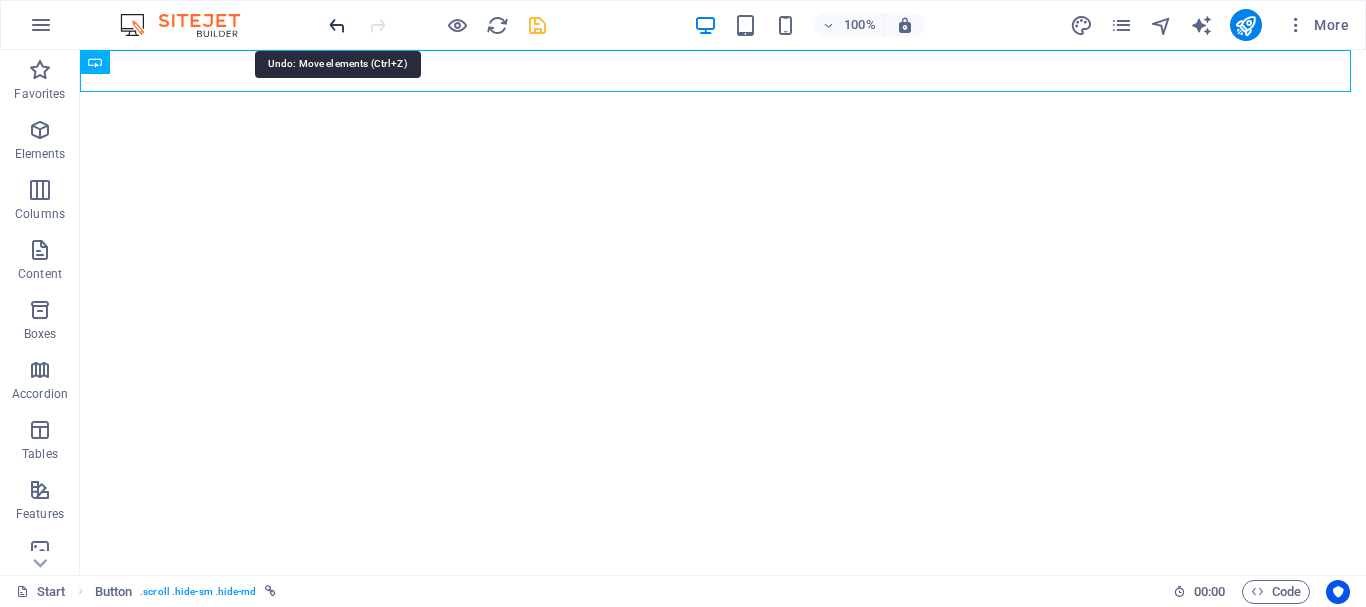 click at bounding box center [337, 25] 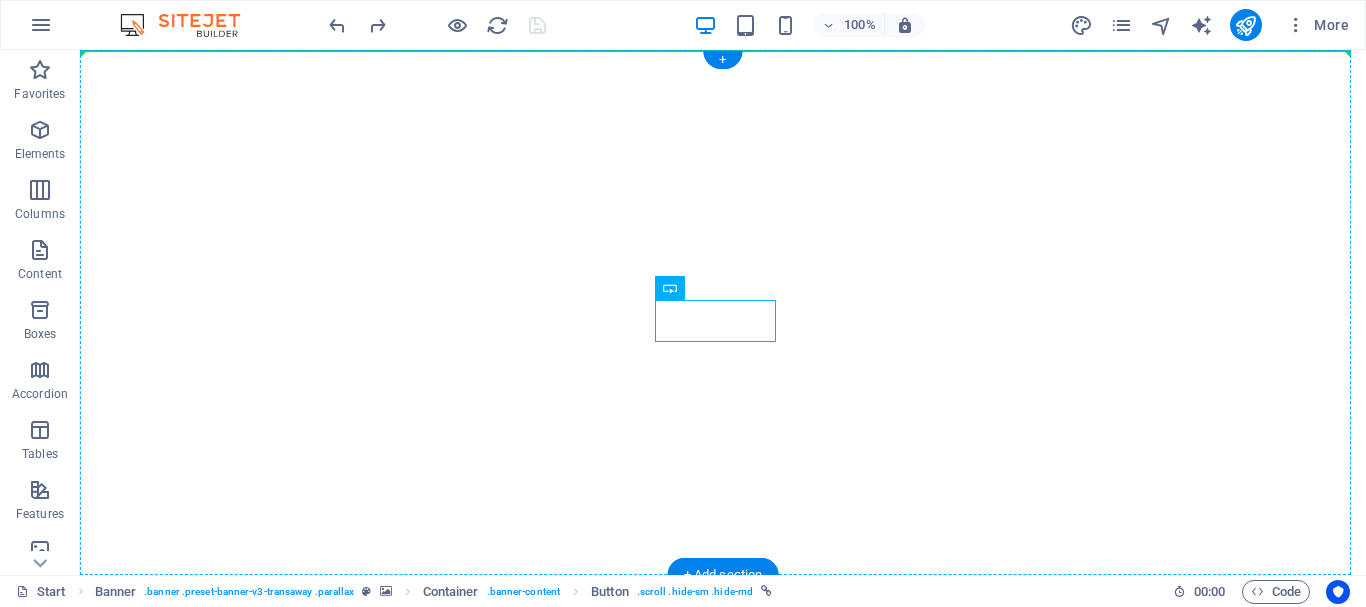 drag, startPoint x: 786, startPoint y: 337, endPoint x: 818, endPoint y: 196, distance: 144.58562 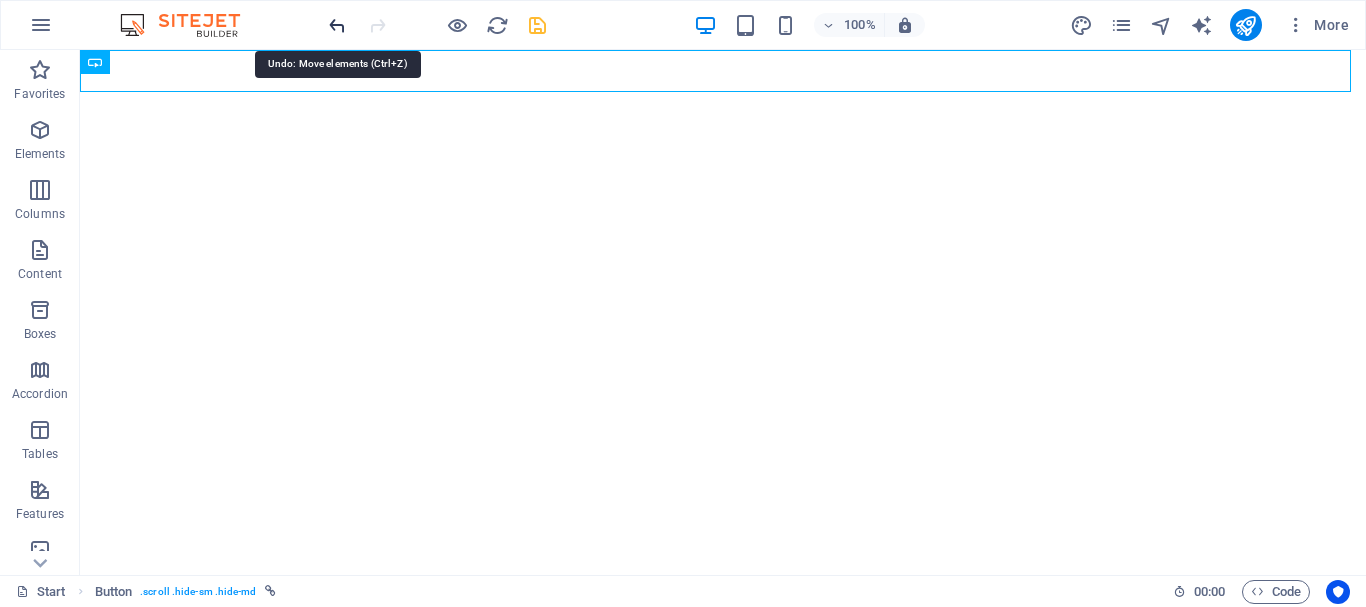 click at bounding box center (337, 25) 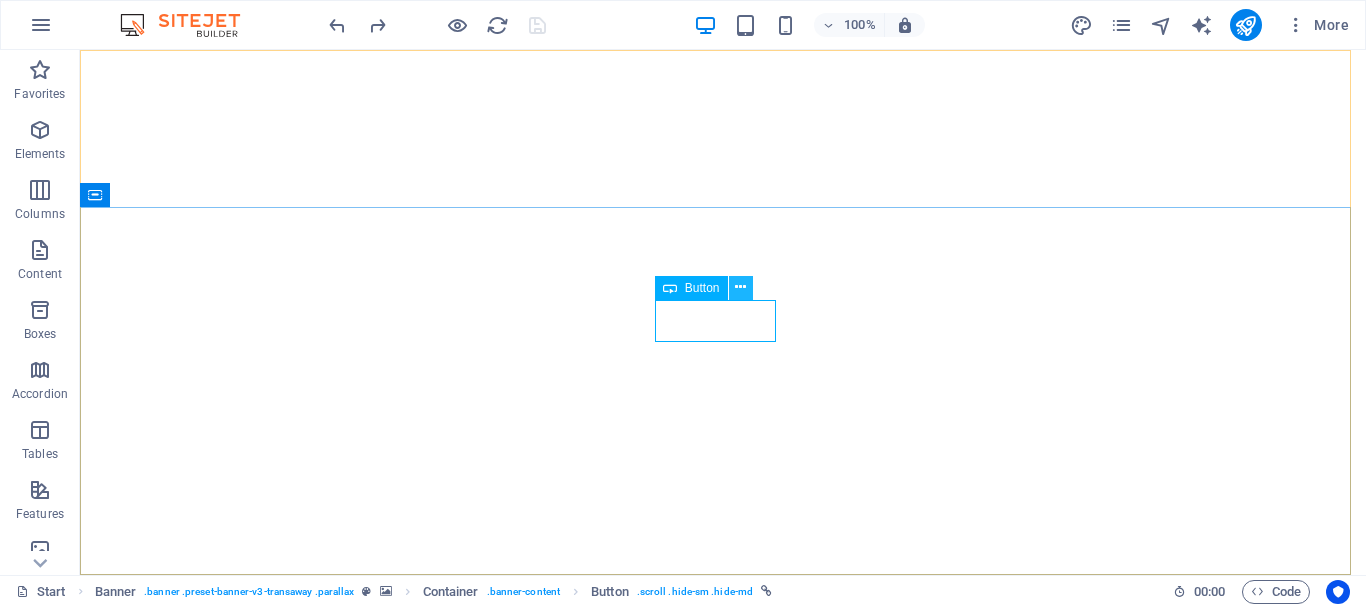 click at bounding box center (740, 287) 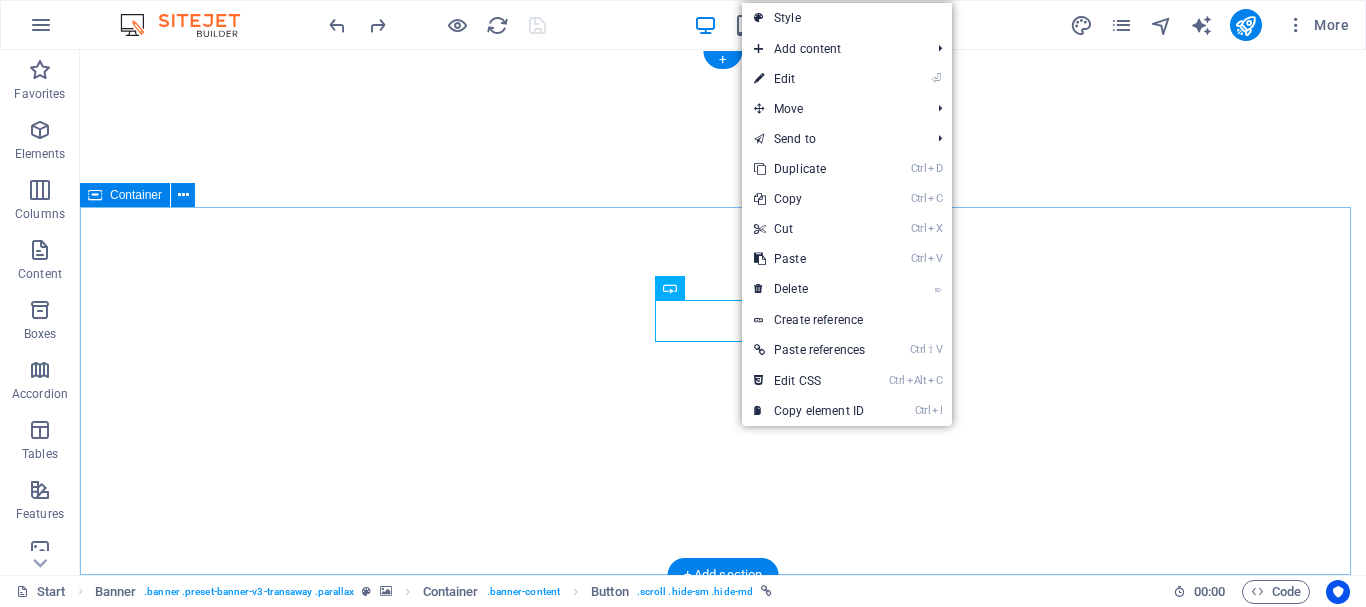 click on "REGISTRATE SERVICIO DE TRANSPORTE MUNDIAL" at bounding box center [723, 1161] 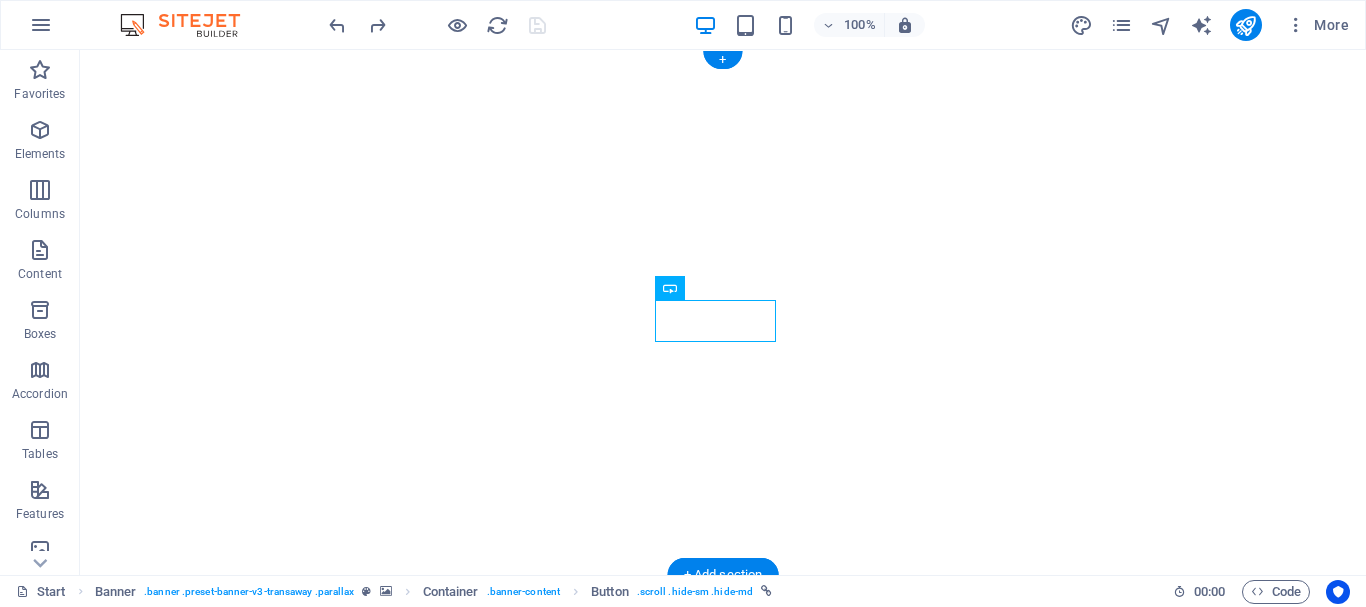drag, startPoint x: 777, startPoint y: 347, endPoint x: 717, endPoint y: 333, distance: 61.611687 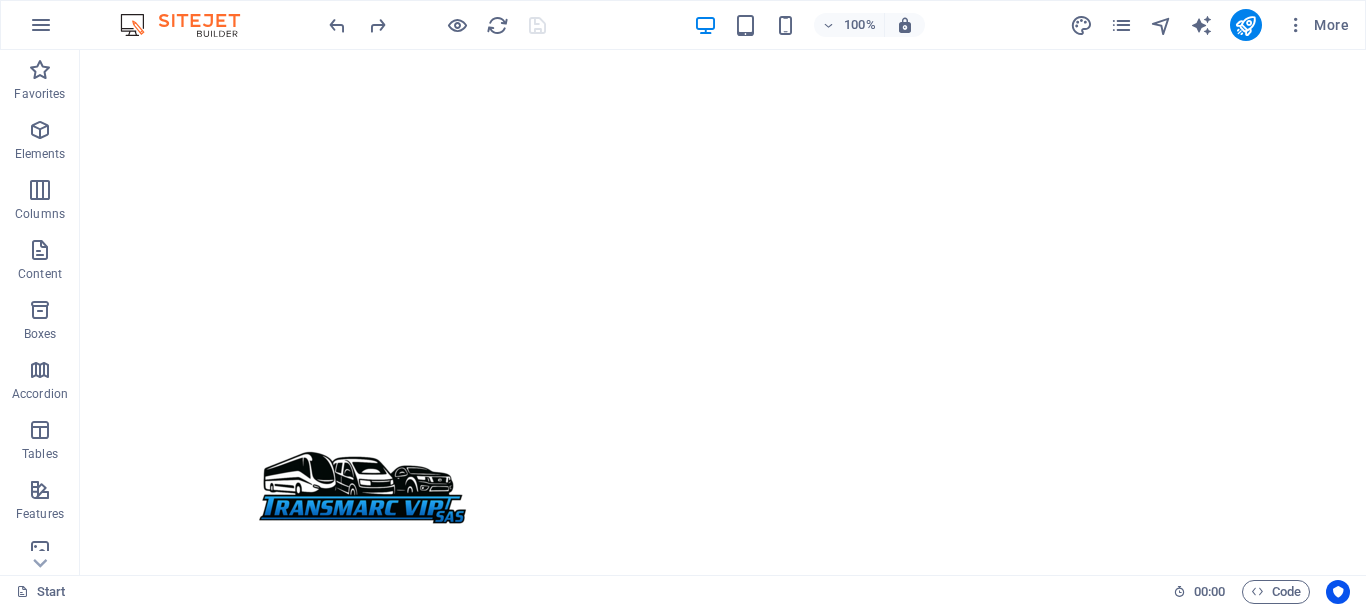 scroll, scrollTop: 0, scrollLeft: 0, axis: both 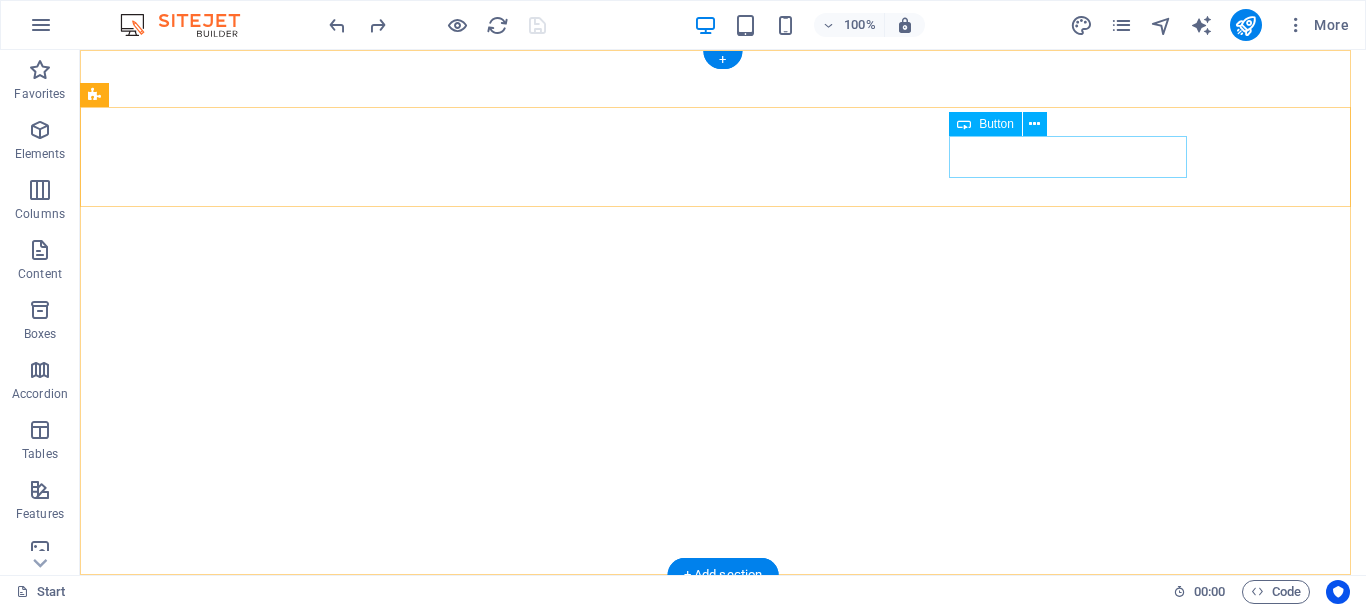 click on "OBTENGA UNA COTIZACIÓN" at bounding box center [723, 961] 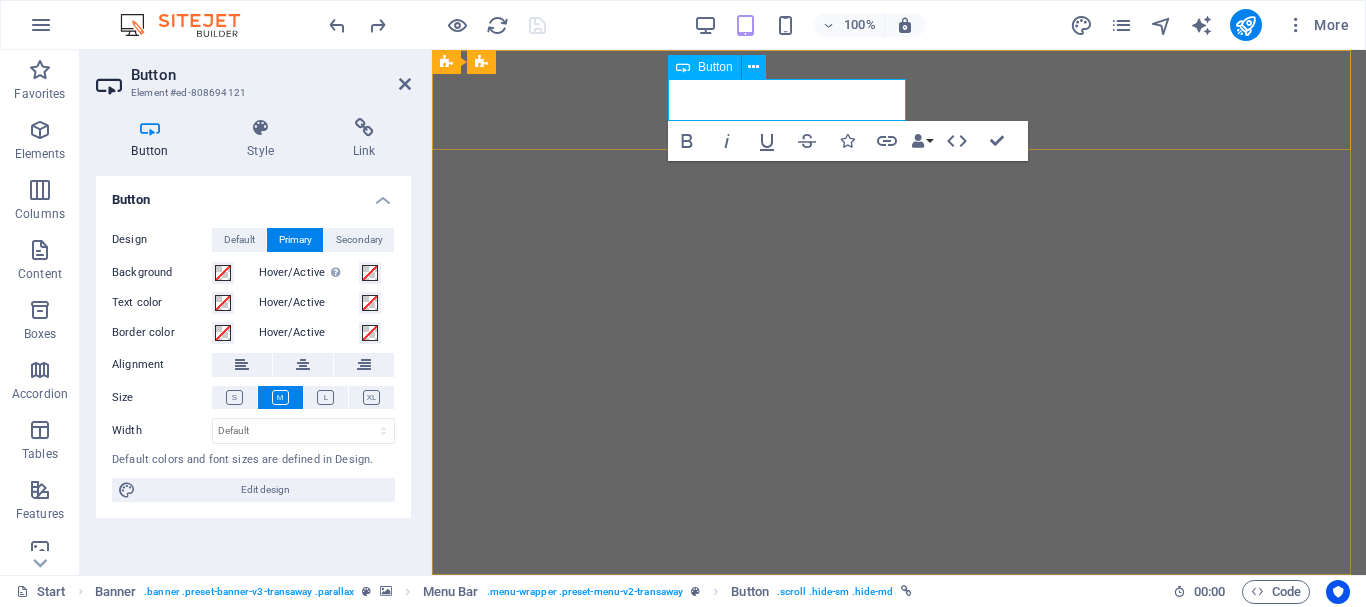 click on "OBTENGA UNA COTIZACIÓN" at bounding box center (568, 947) 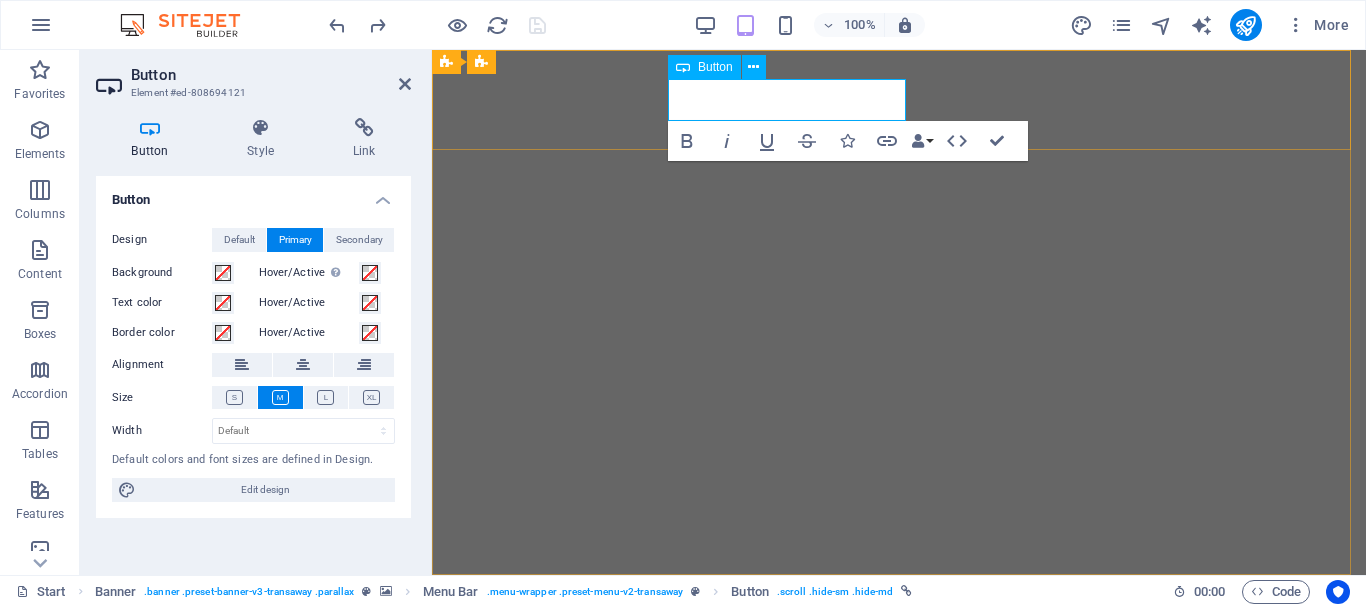 type 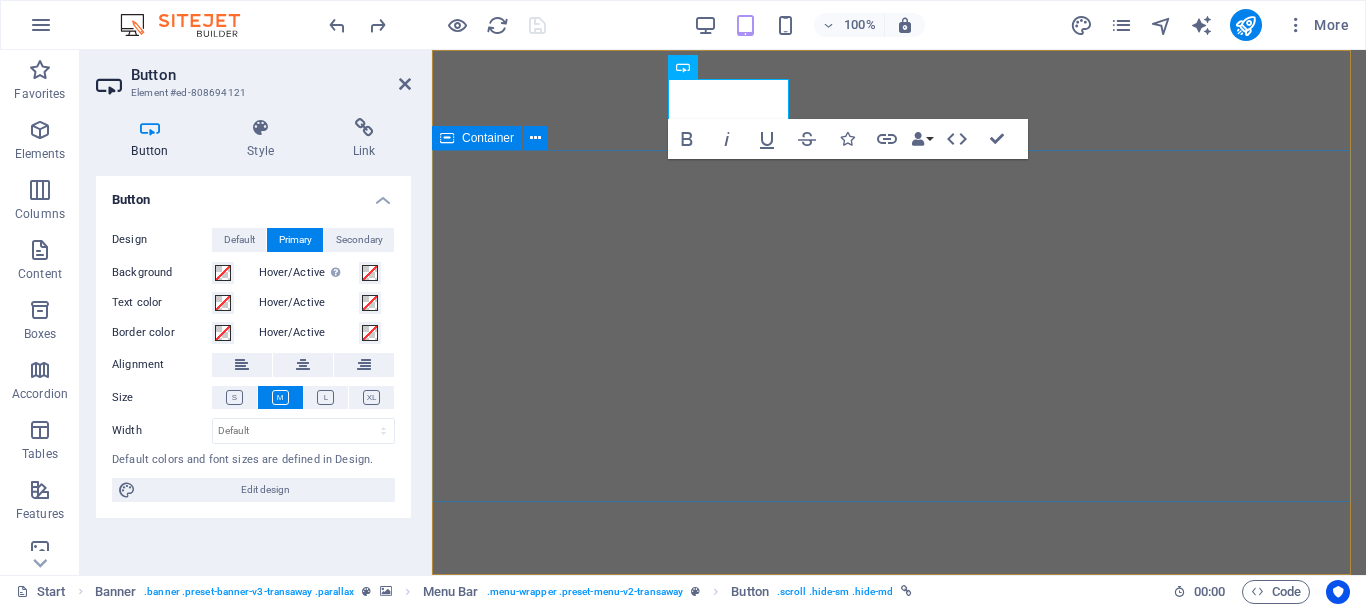 click on "REGISTRATE SERVICIO DE TRANSPORTE MUNDIAL" at bounding box center (899, 1189) 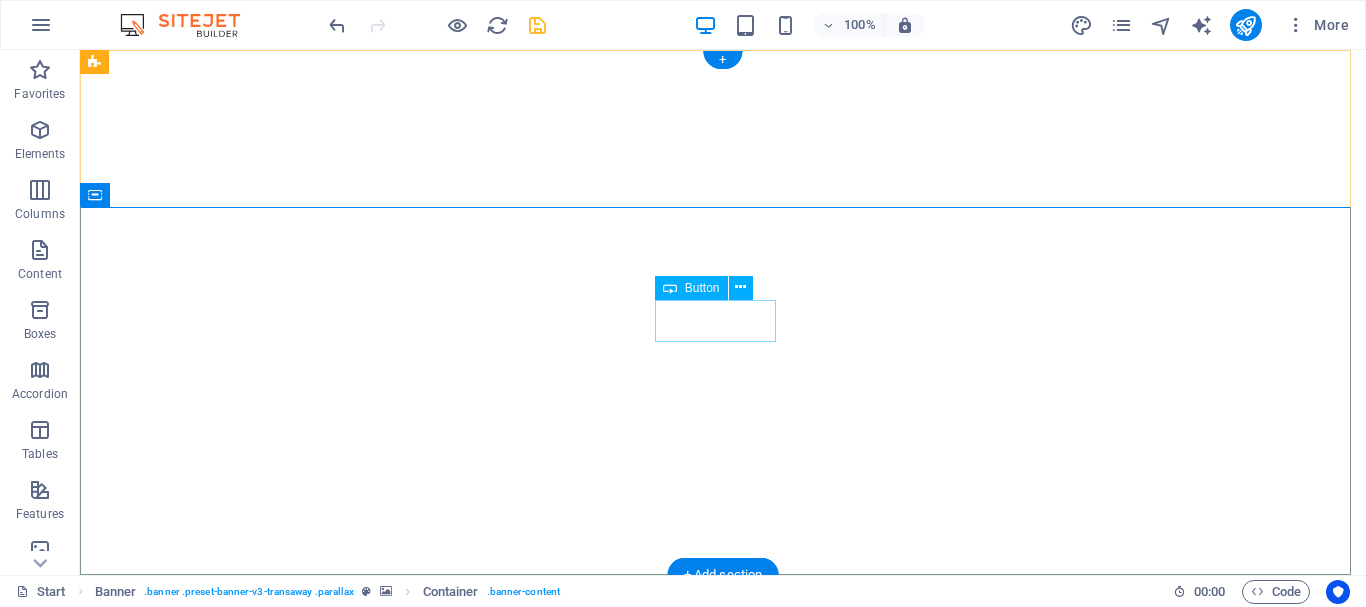 click on "REGISTRATE" at bounding box center [723, 1091] 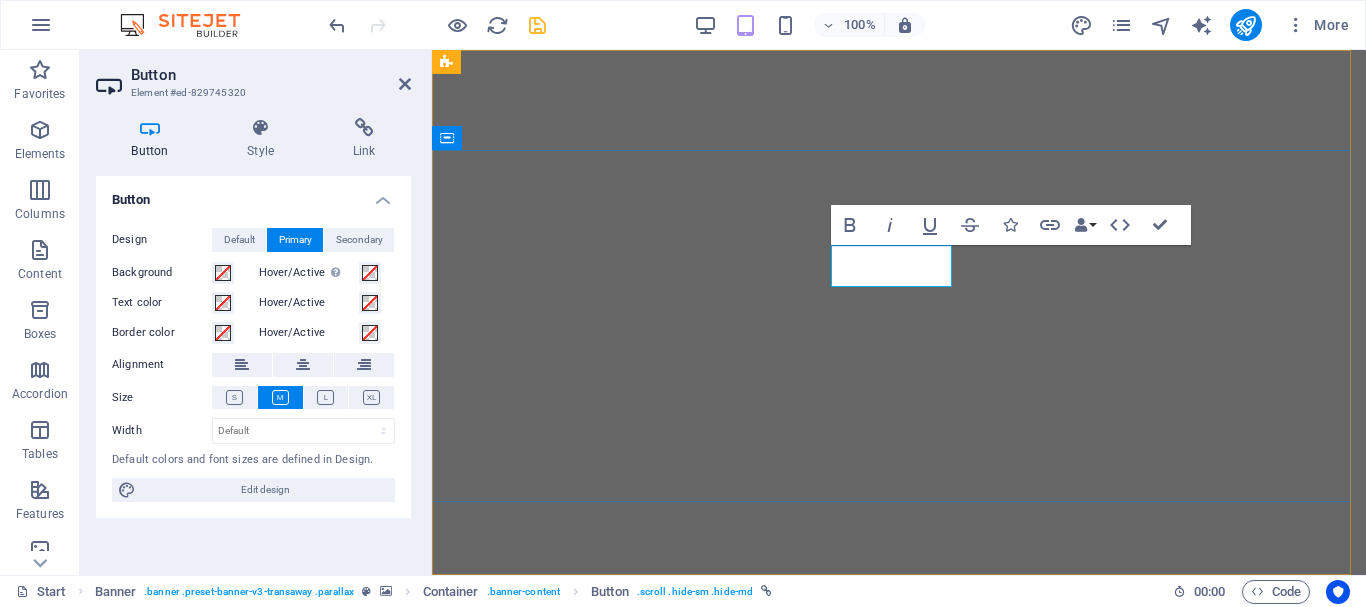 type 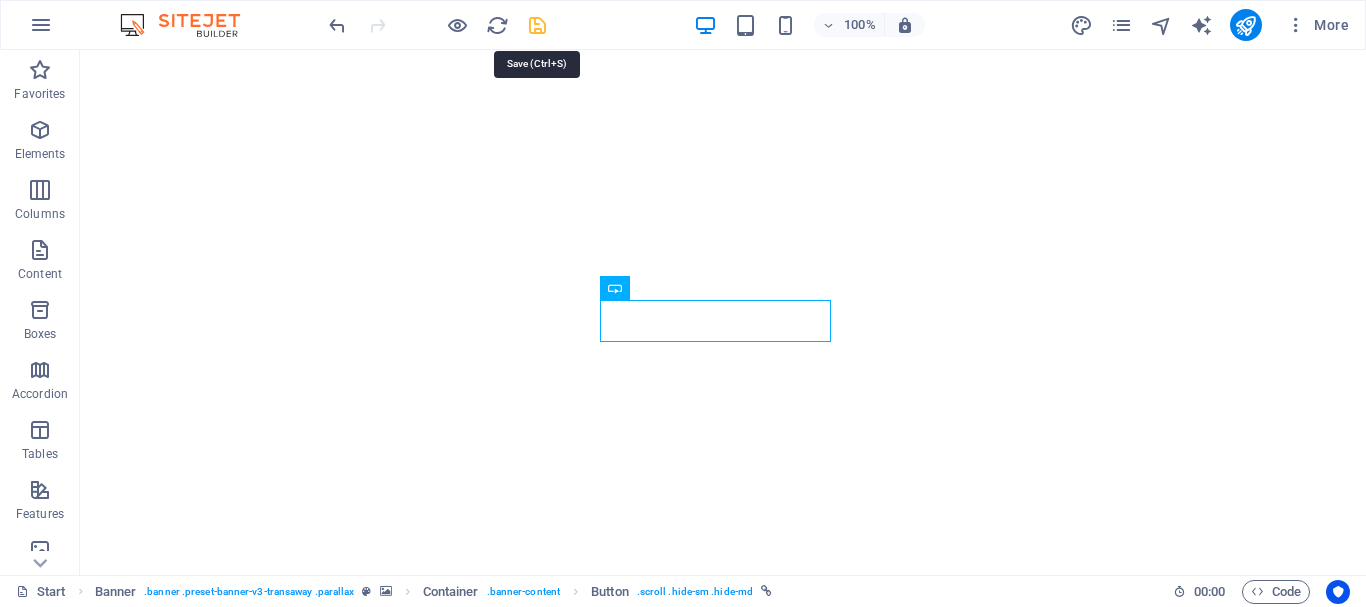 click at bounding box center (537, 25) 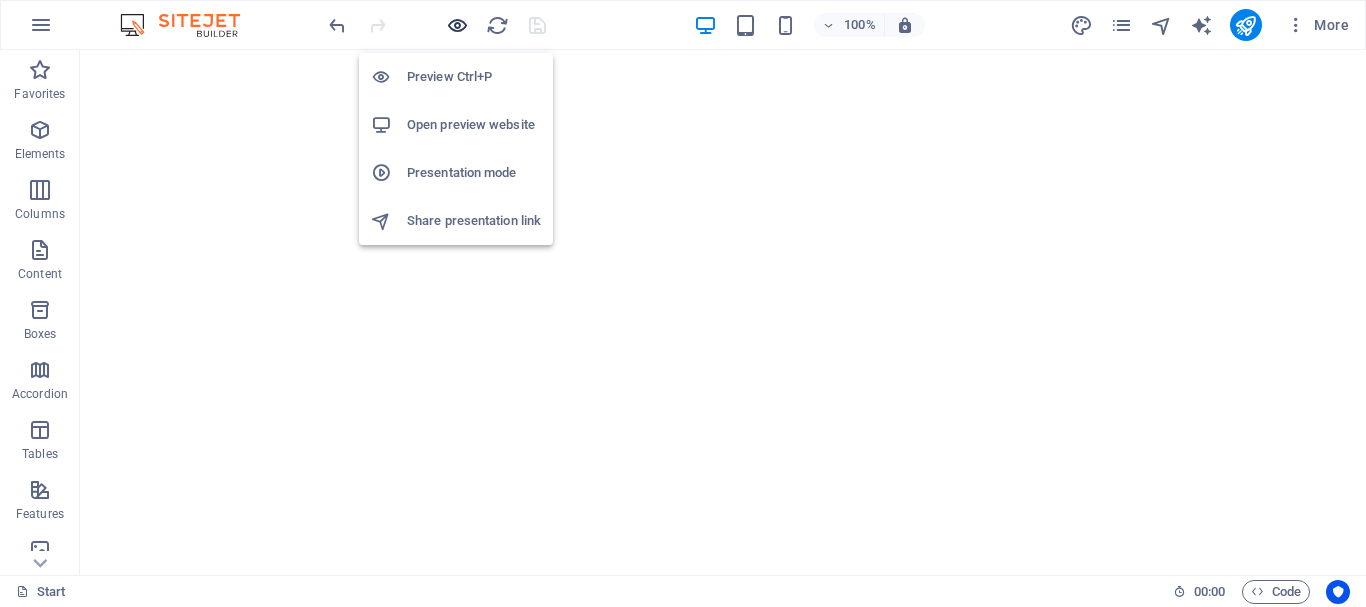 click at bounding box center [457, 25] 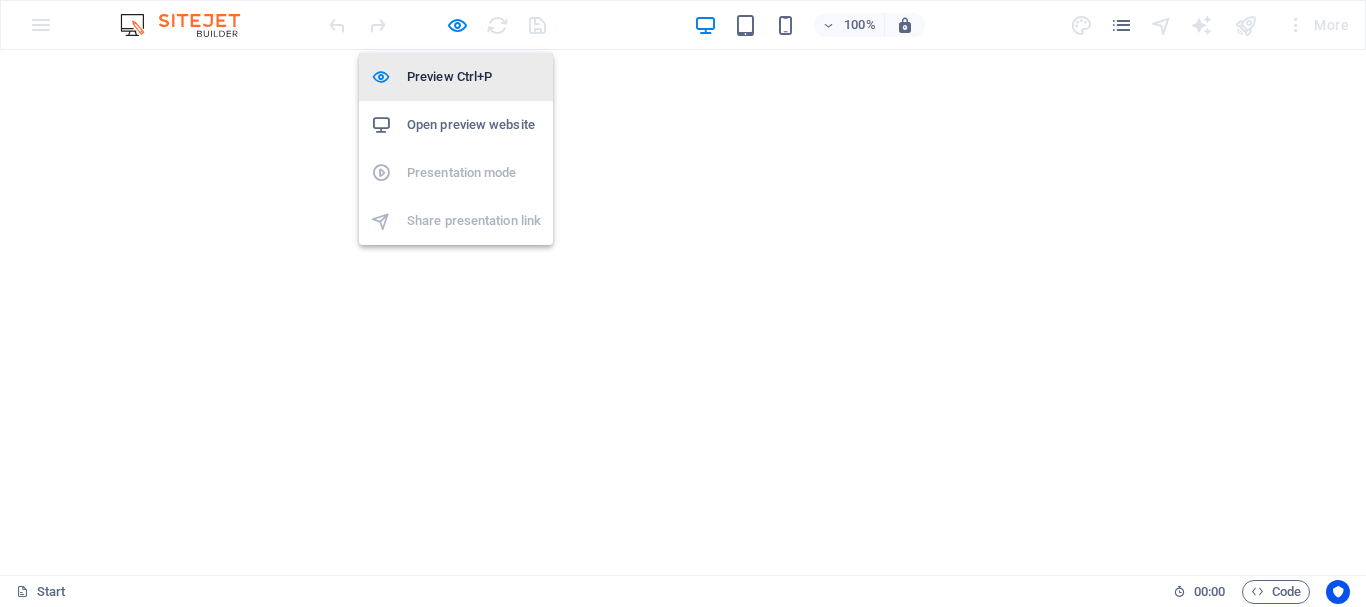click on "Preview Ctrl+P" at bounding box center (474, 77) 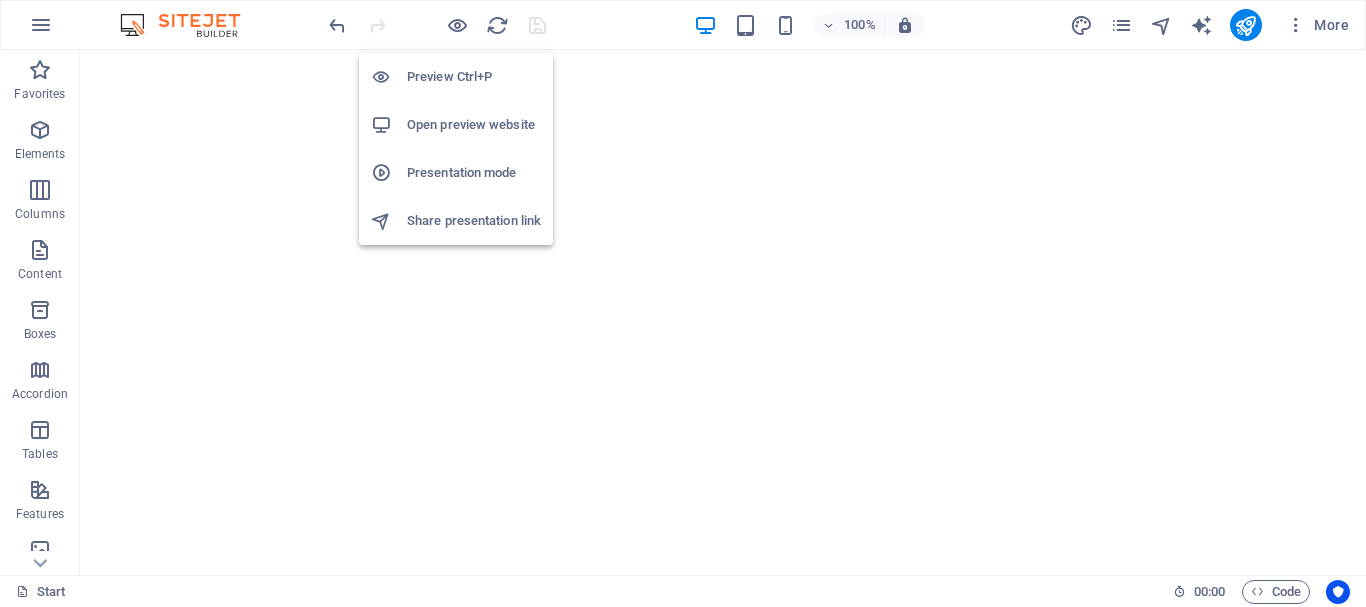 click on "Preview Ctrl+P" at bounding box center (474, 77) 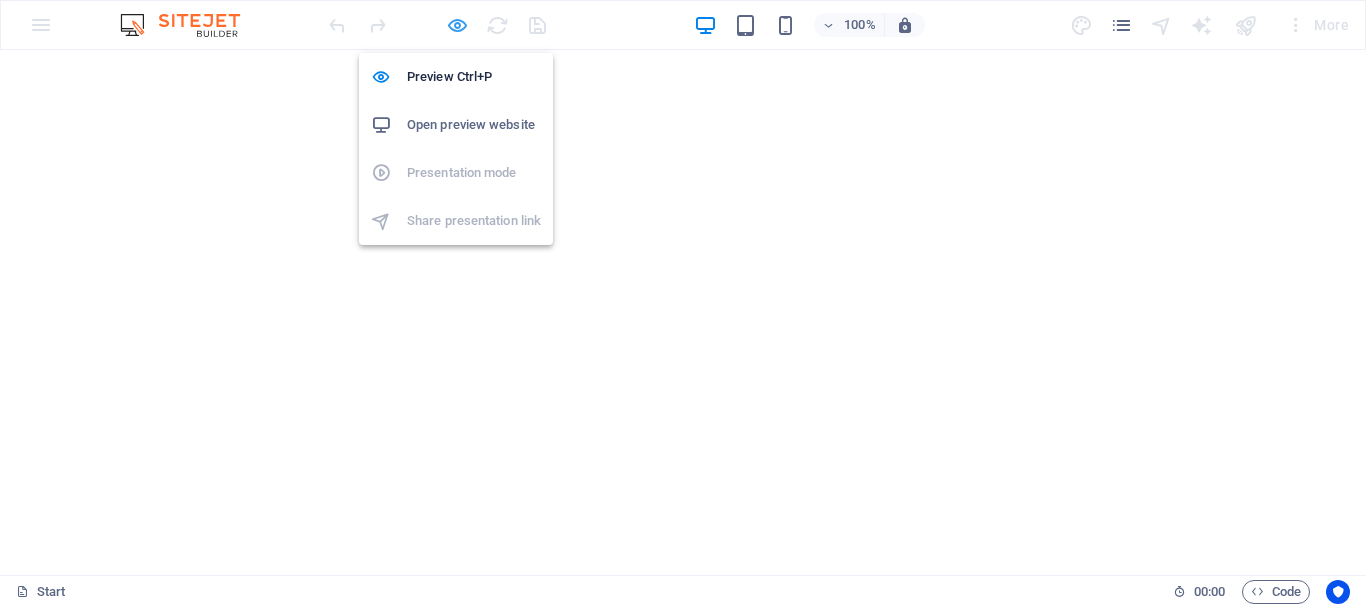 click at bounding box center (457, 25) 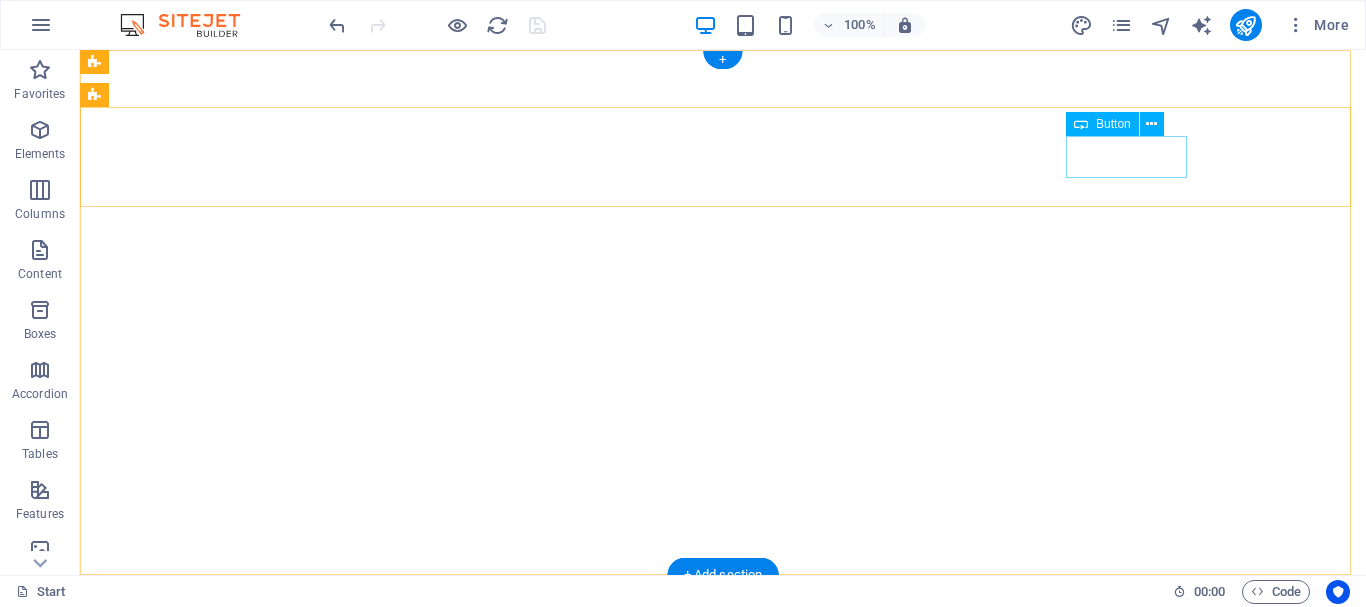 click on "REGISTRATE" at bounding box center [723, 961] 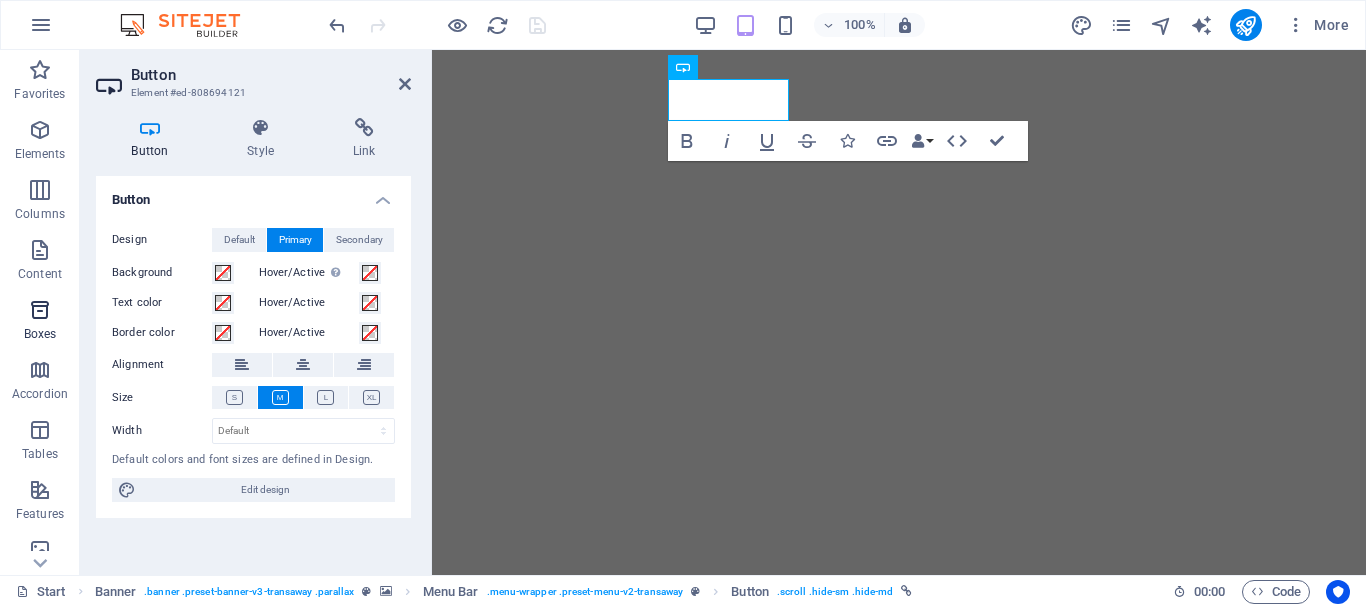 scroll, scrollTop: 375, scrollLeft: 0, axis: vertical 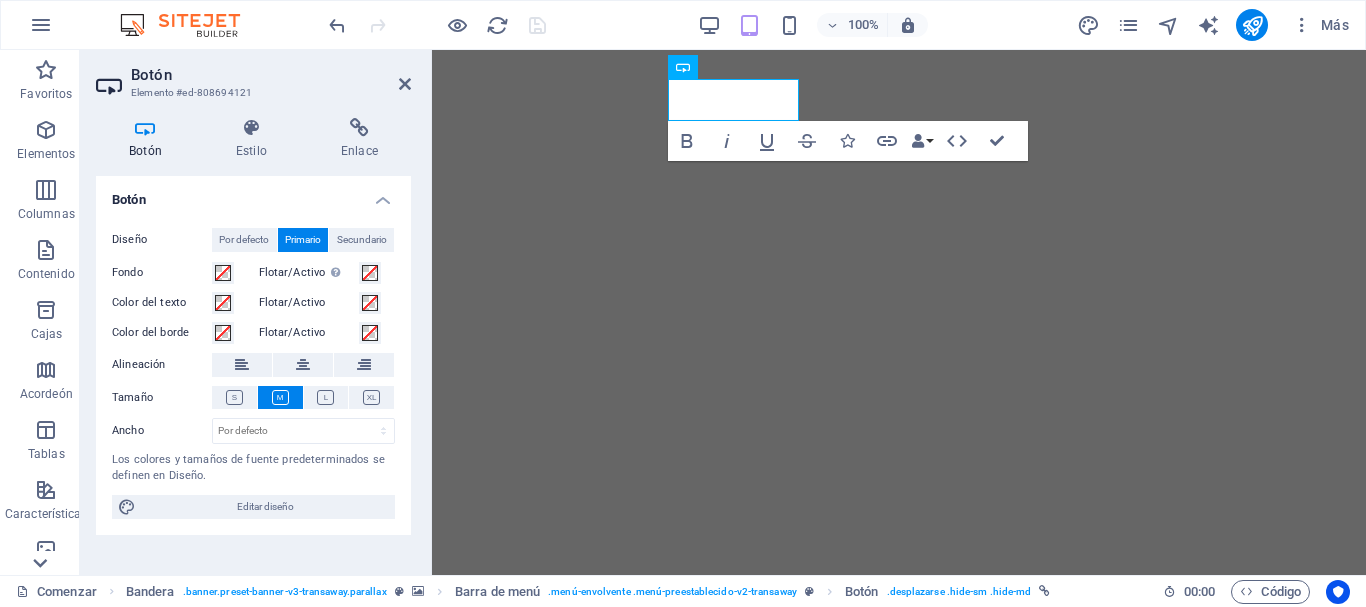 click 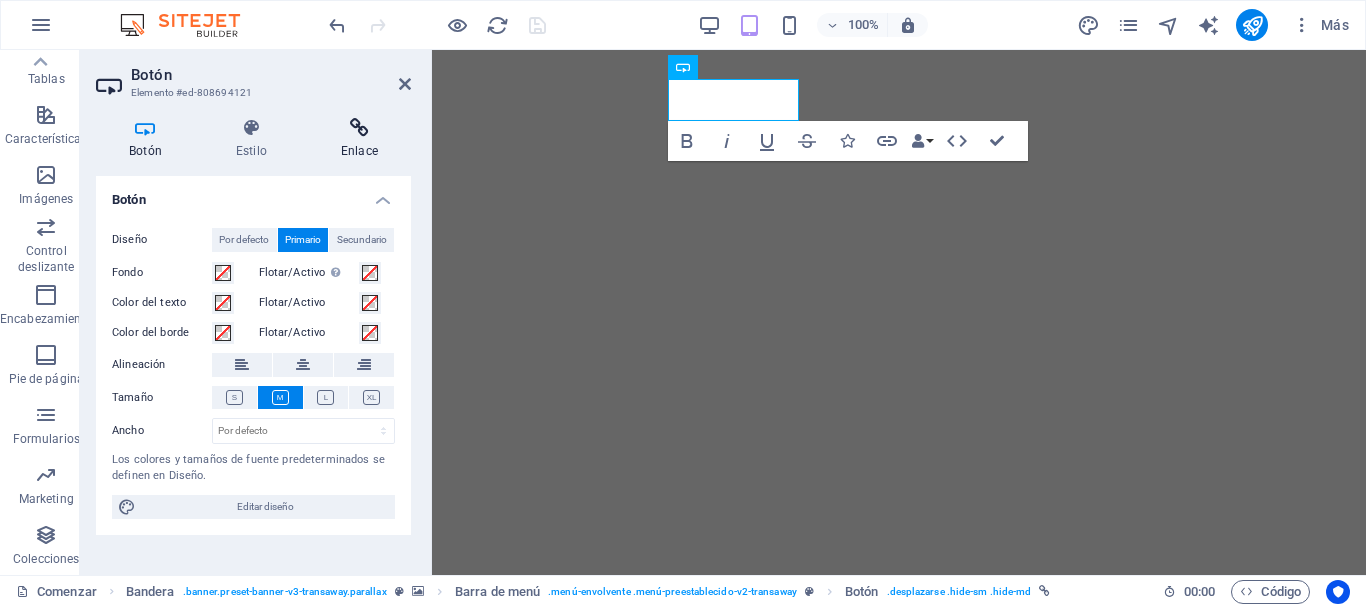 click on "Enlace" at bounding box center [359, 139] 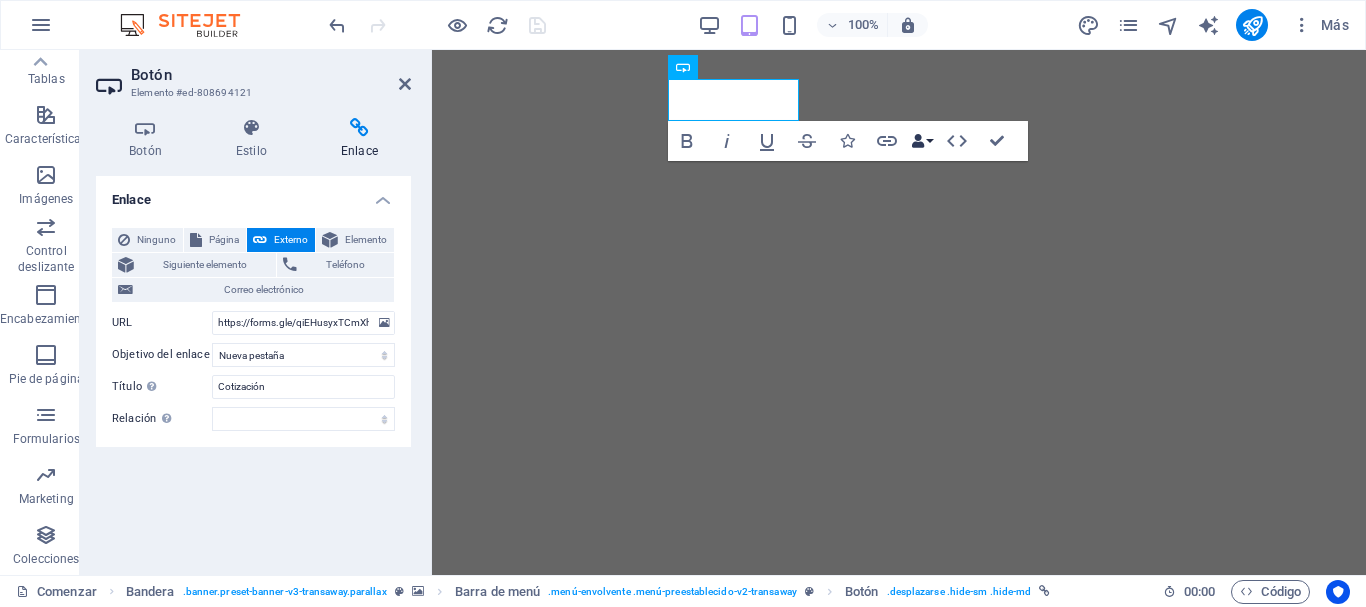 click on "Enlaces de datos" at bounding box center [922, 141] 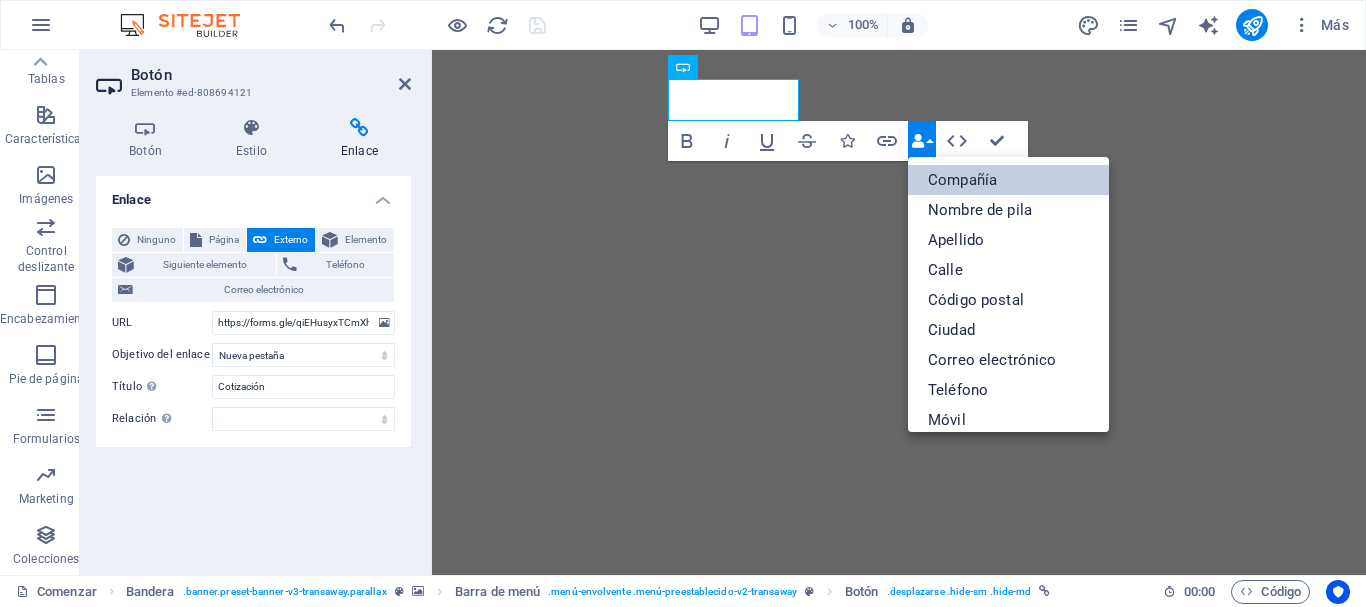 click on "Compañía" at bounding box center [962, 180] 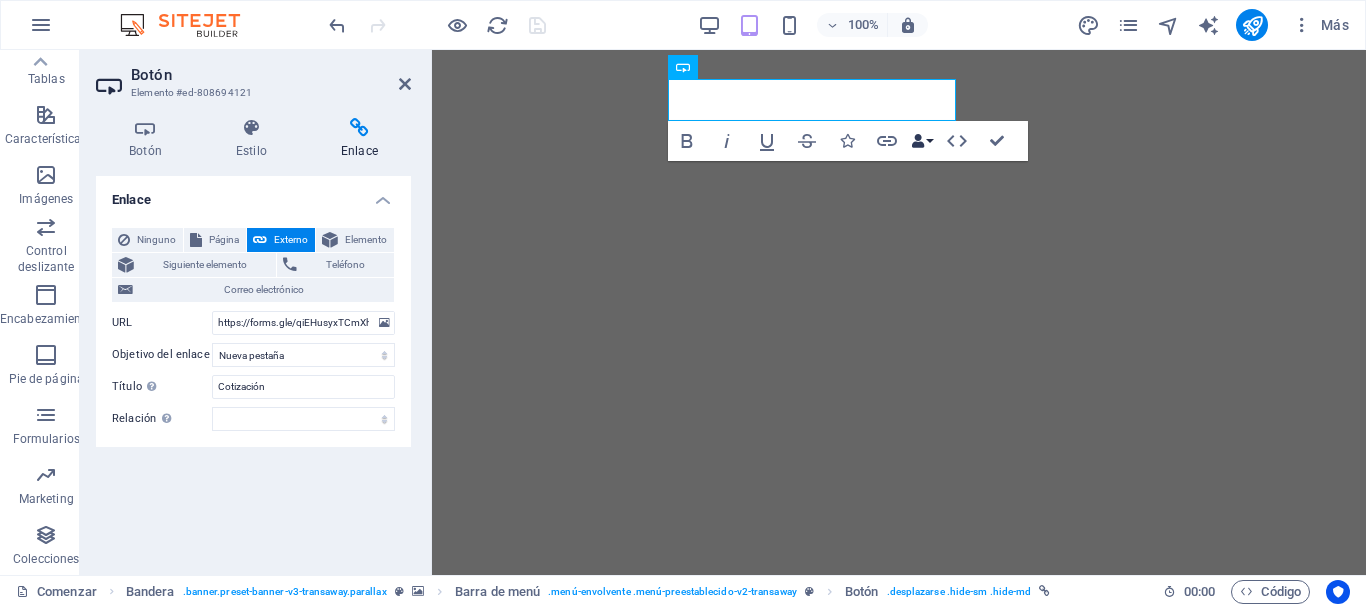 click on "Enlaces de datos" at bounding box center [922, 141] 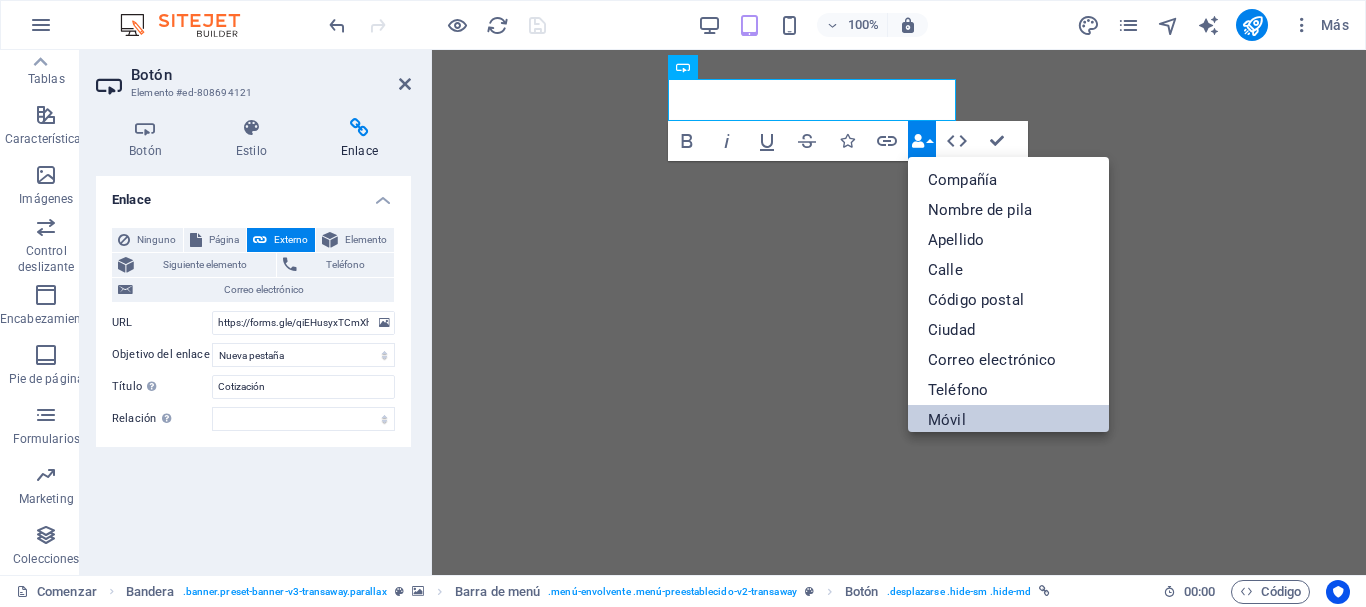 click on "Móvil" at bounding box center [947, 420] 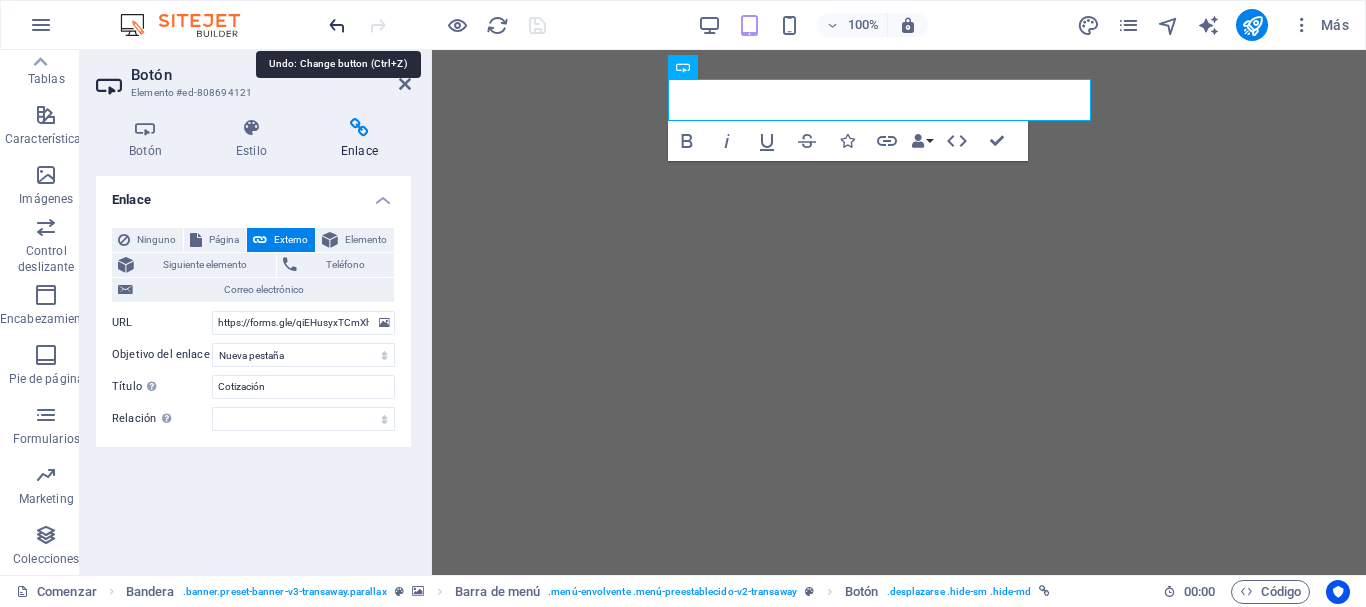 click at bounding box center (337, 25) 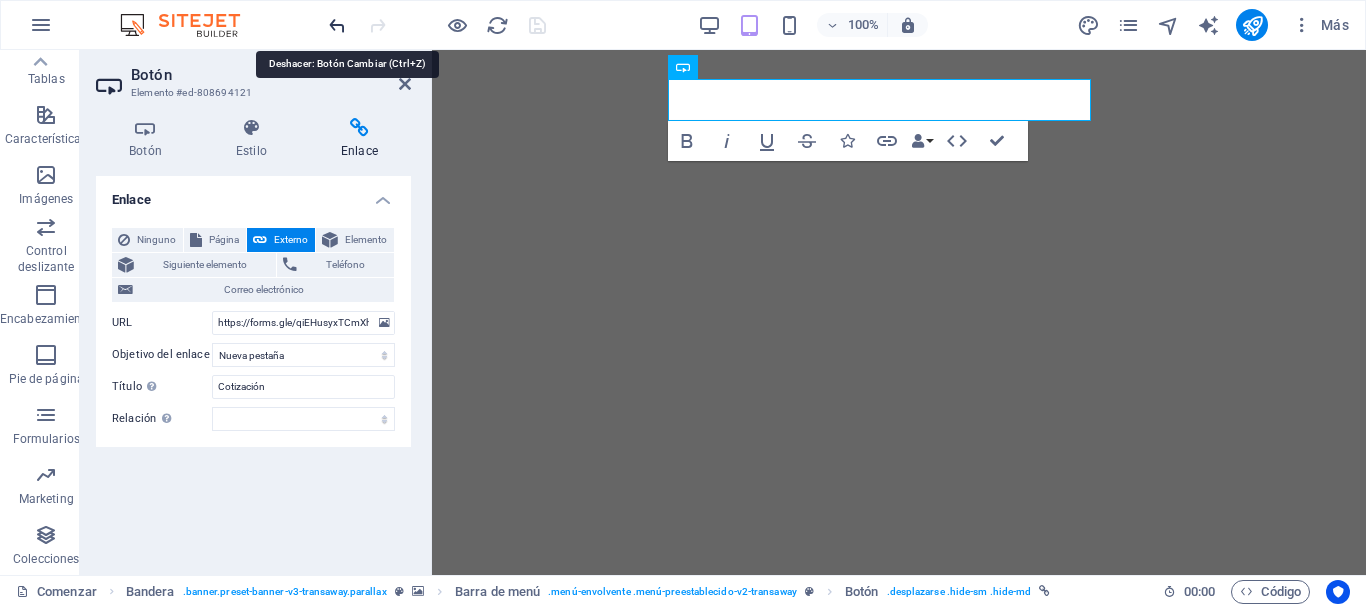 click at bounding box center (337, 25) 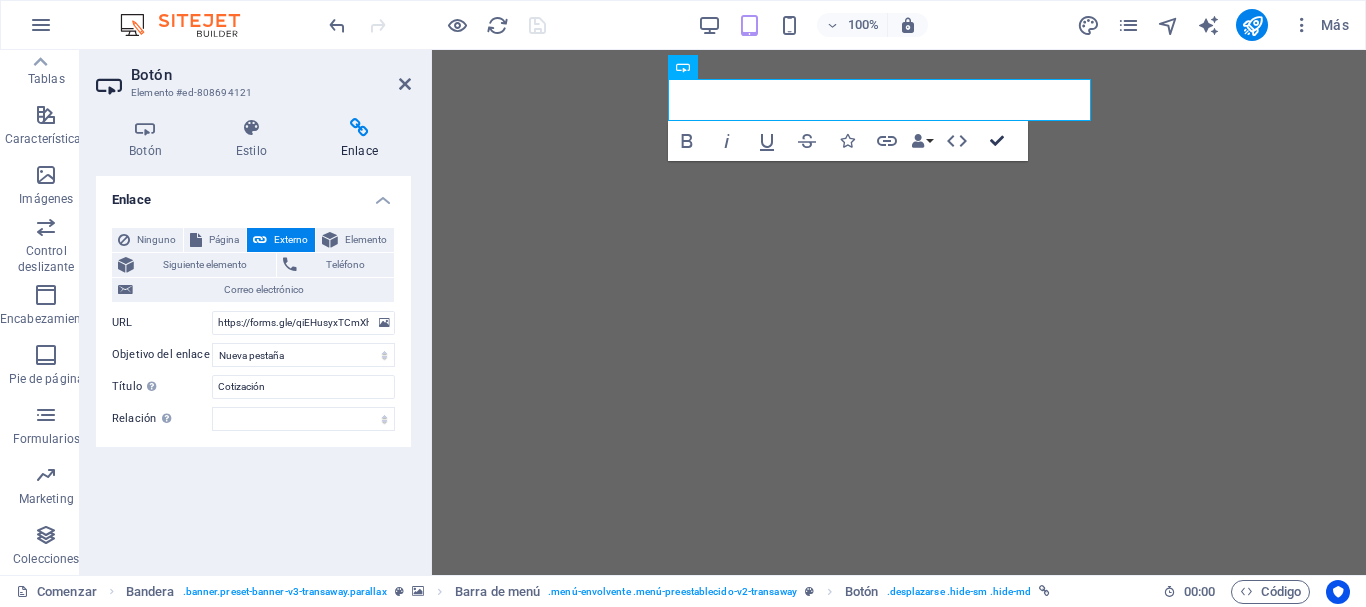 drag, startPoint x: 918, startPoint y: 93, endPoint x: 998, endPoint y: 143, distance: 94.33981 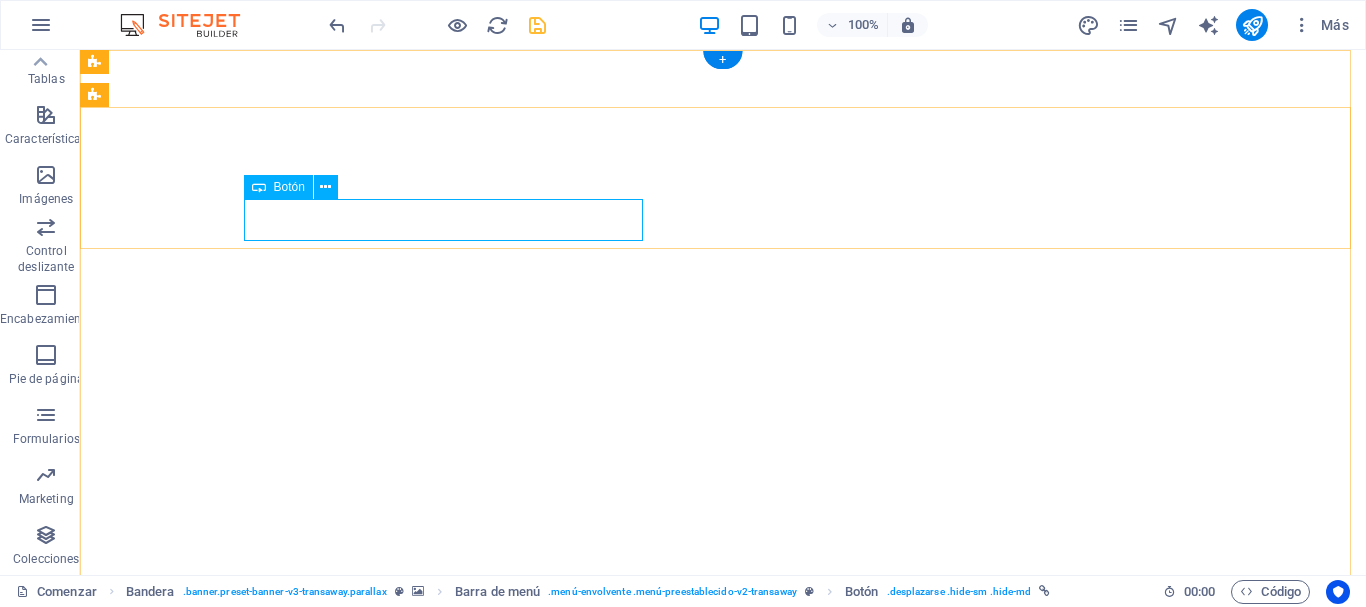 click on "+57 [PHONE]" at bounding box center [540, 966] 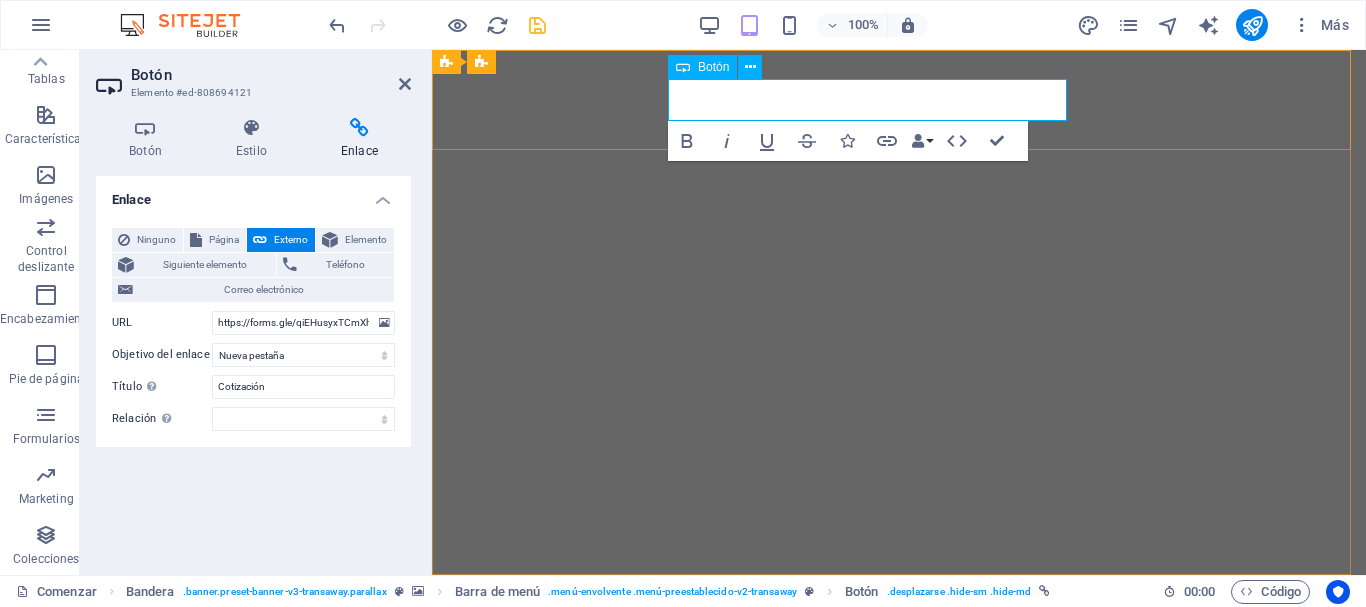 click on "+57 [PHONE]" at bounding box center [737, 954] 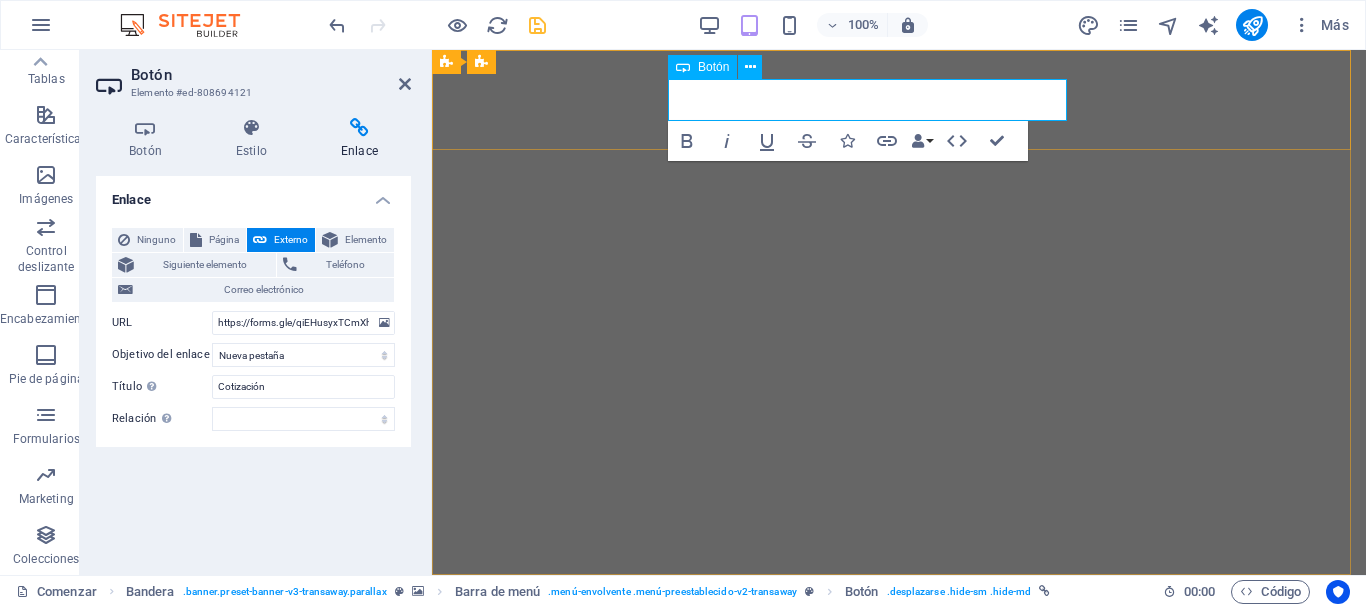 click on "+57 [PHONE]" at bounding box center (737, 954) 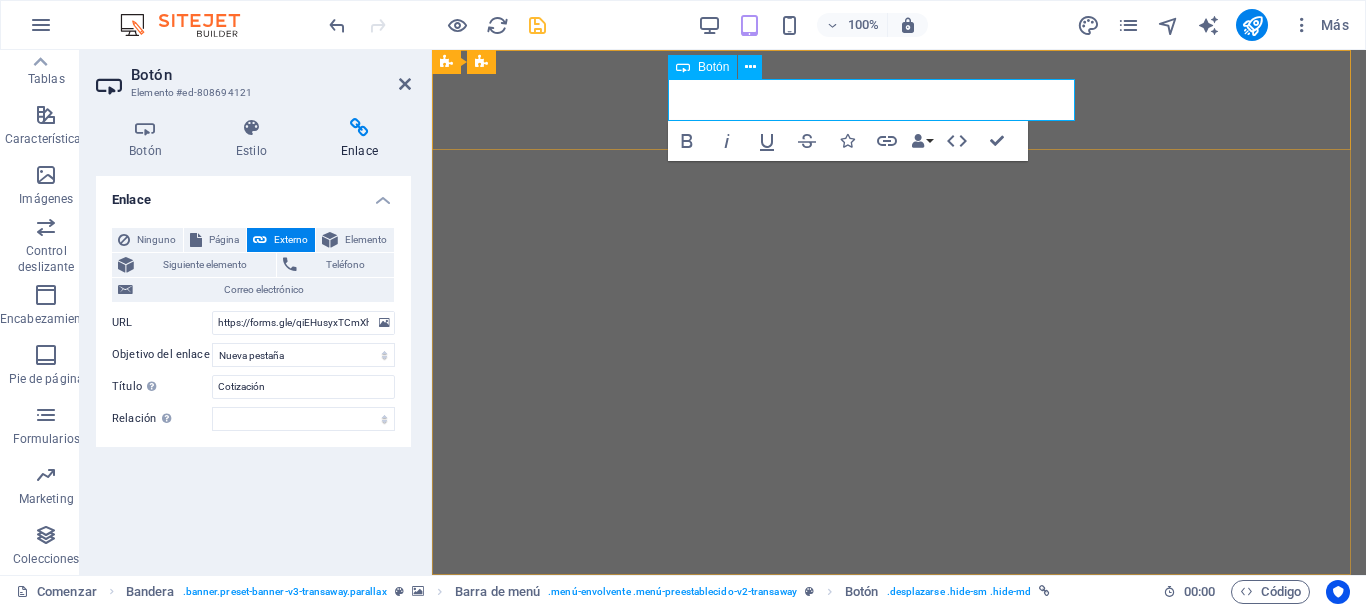 click on "TRANSMARC VIP SAS" at bounding box center [614, 954] 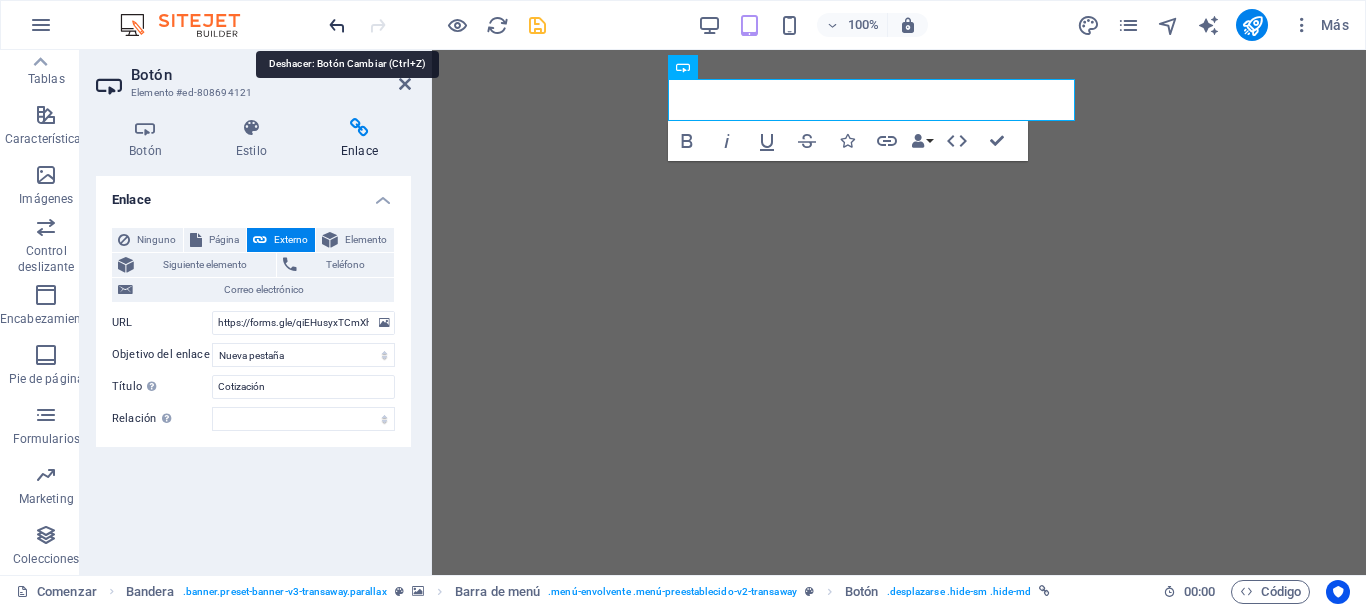click at bounding box center (337, 25) 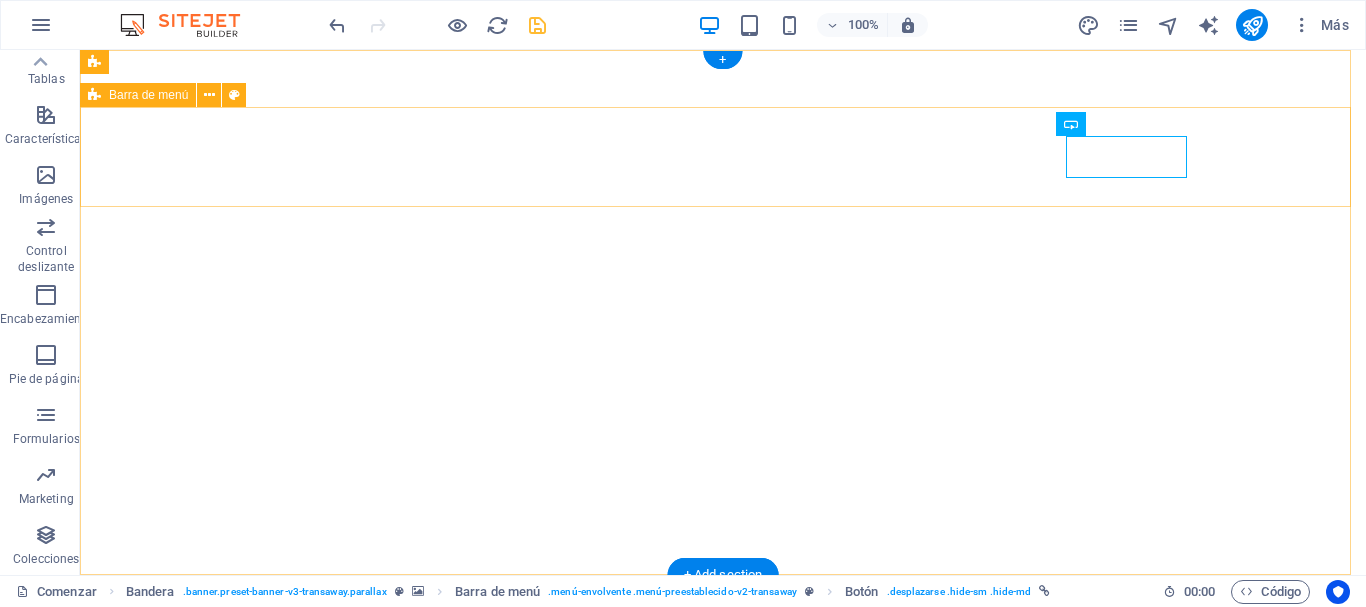 click on "Inicio Sobre nosotros Servicios Contacto REGISTRARSE" at bounding box center [723, 905] 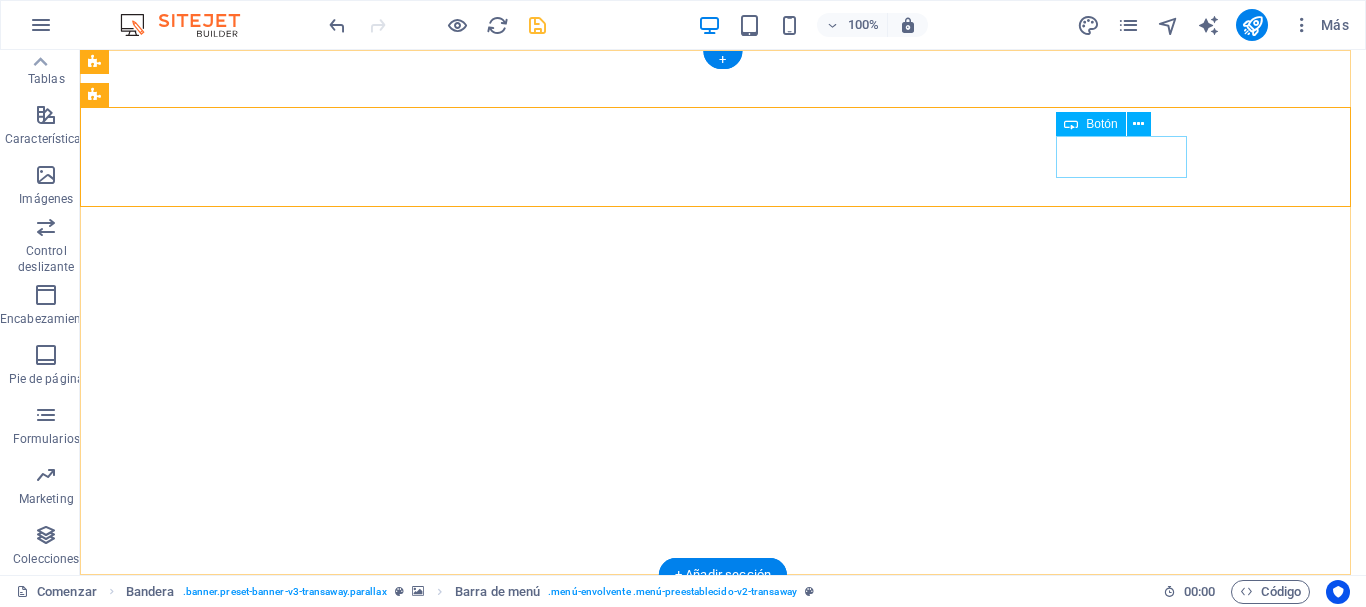 click on "REGISTRARSE" at bounding box center [723, 961] 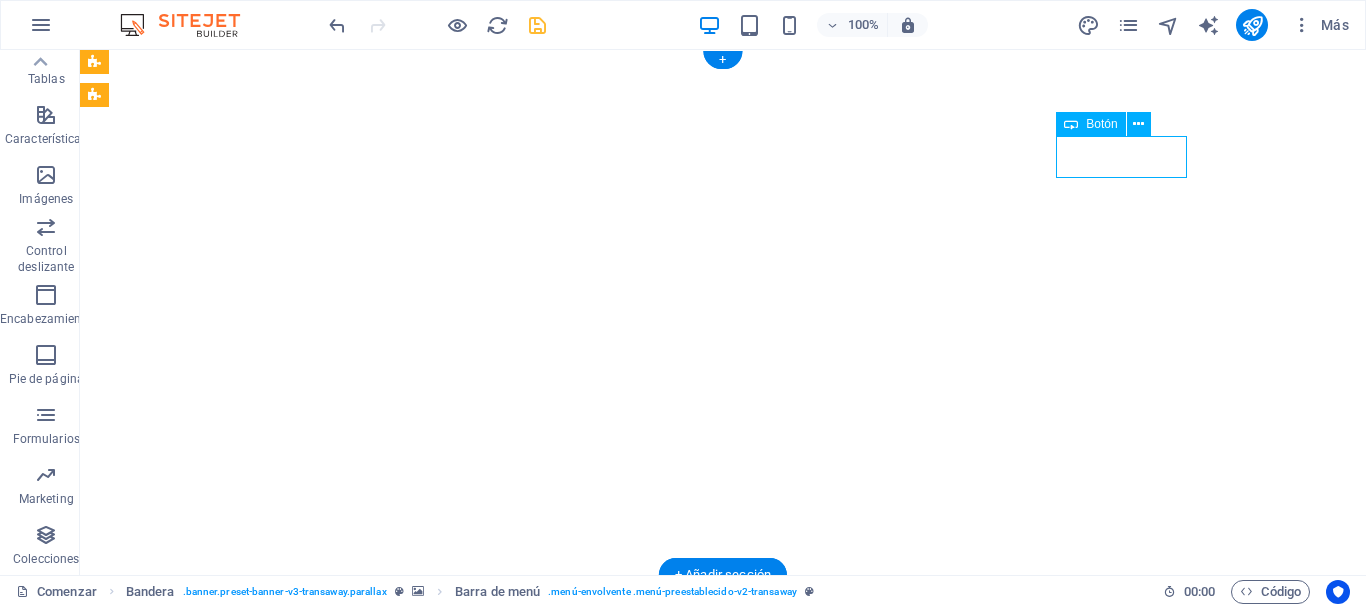 click on "REGISTRARSE" at bounding box center [723, 961] 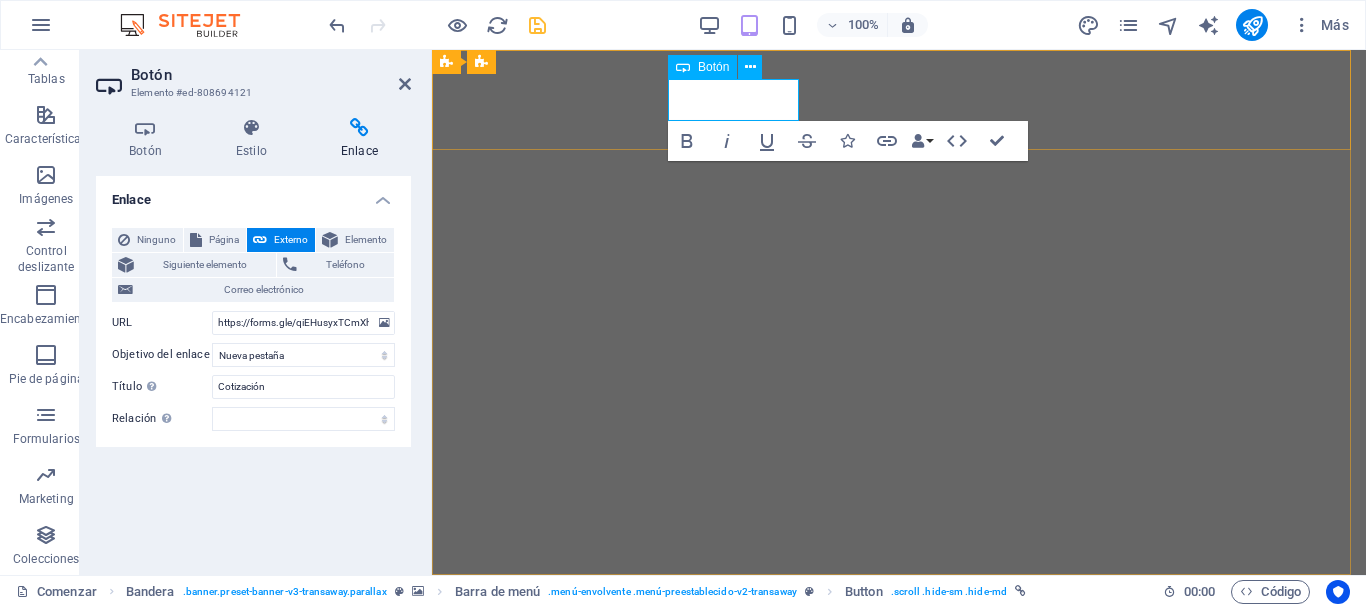 click on "REGISTRARSE" at bounding box center [515, 947] 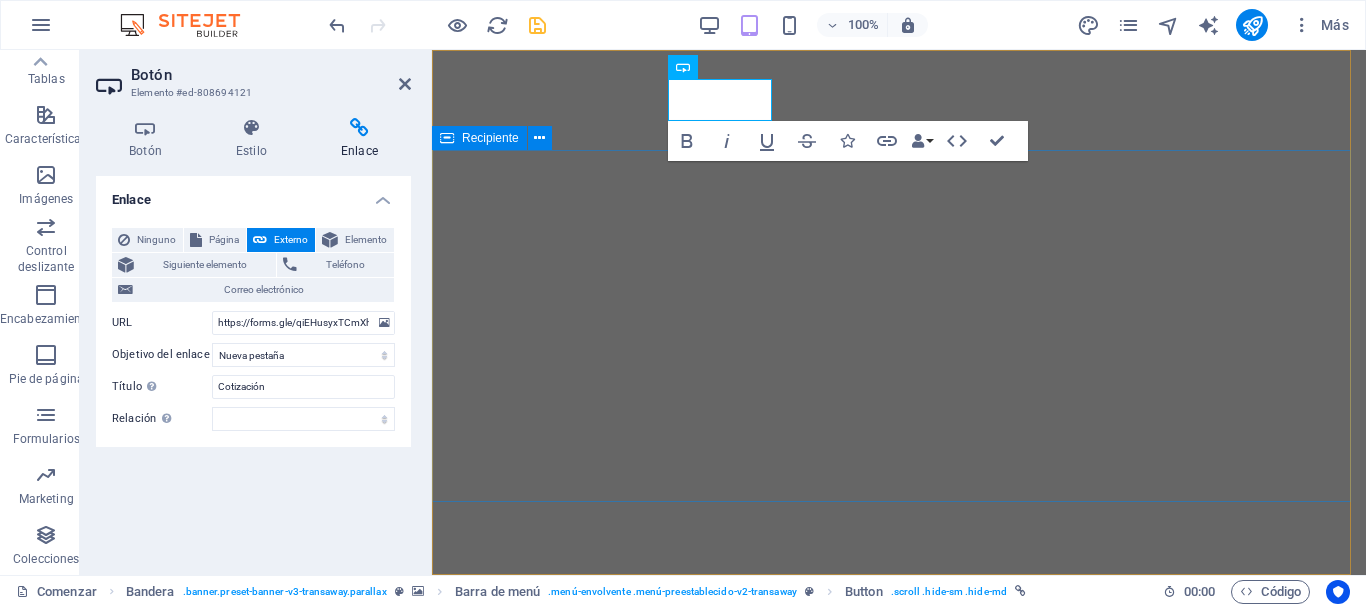 type 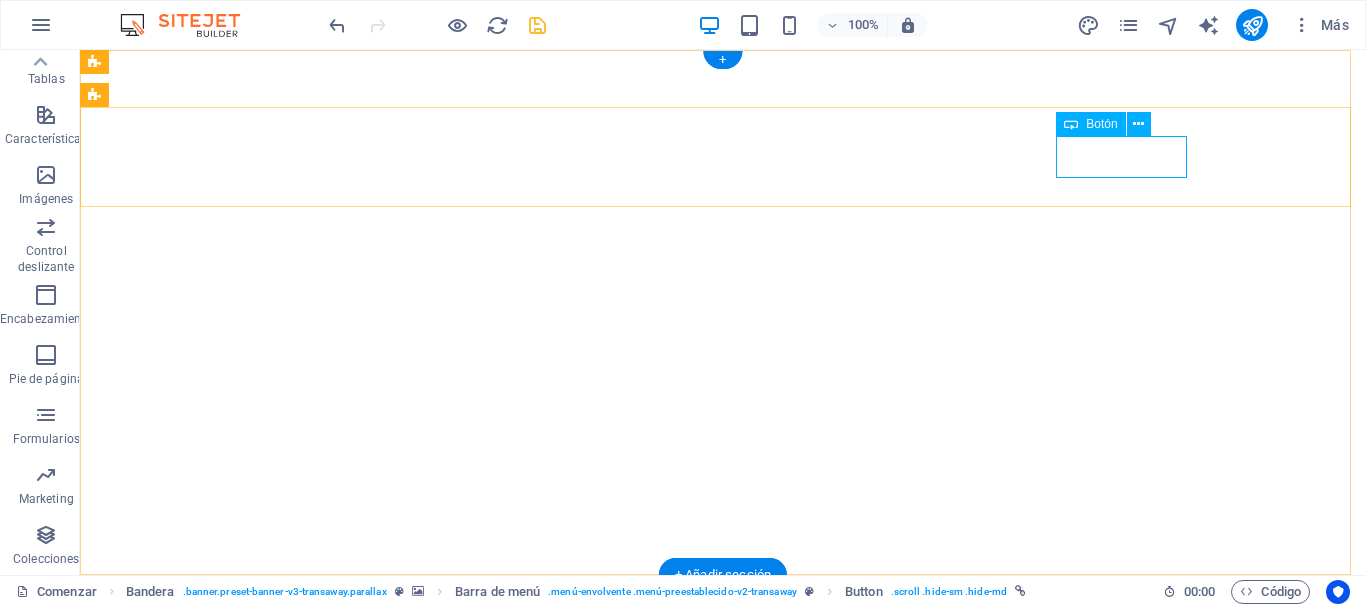 click on "REGISTRARSE" at bounding box center [723, 961] 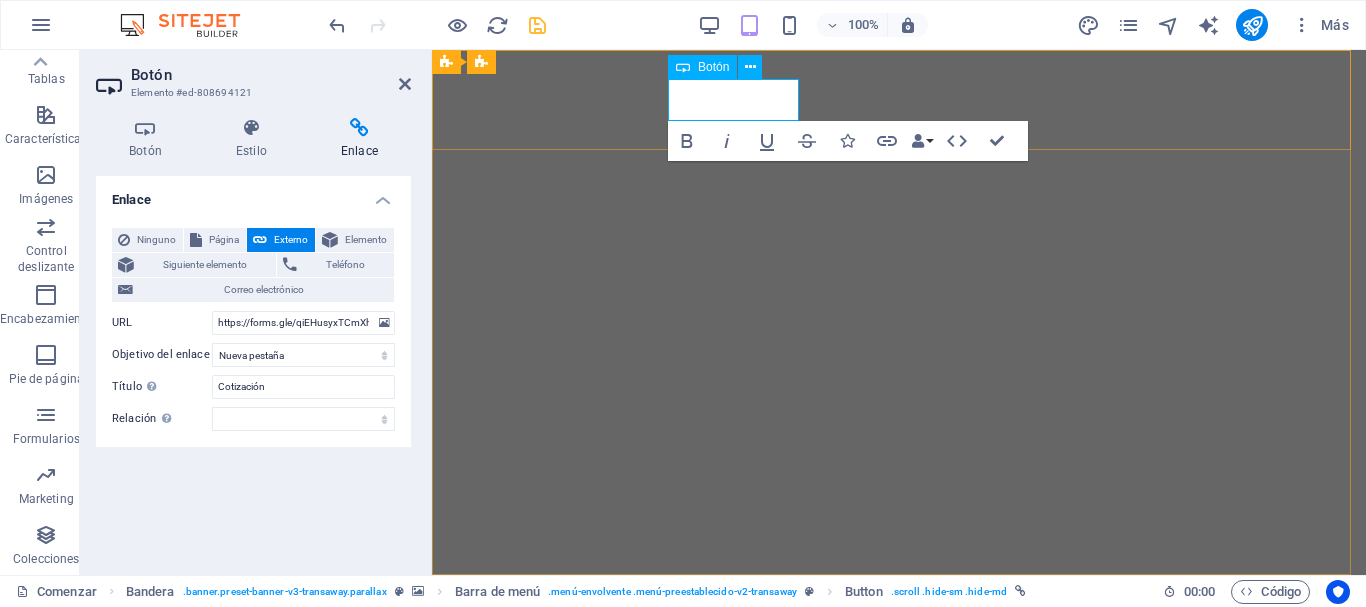 click on "REGISTRARSE" at bounding box center (515, 947) 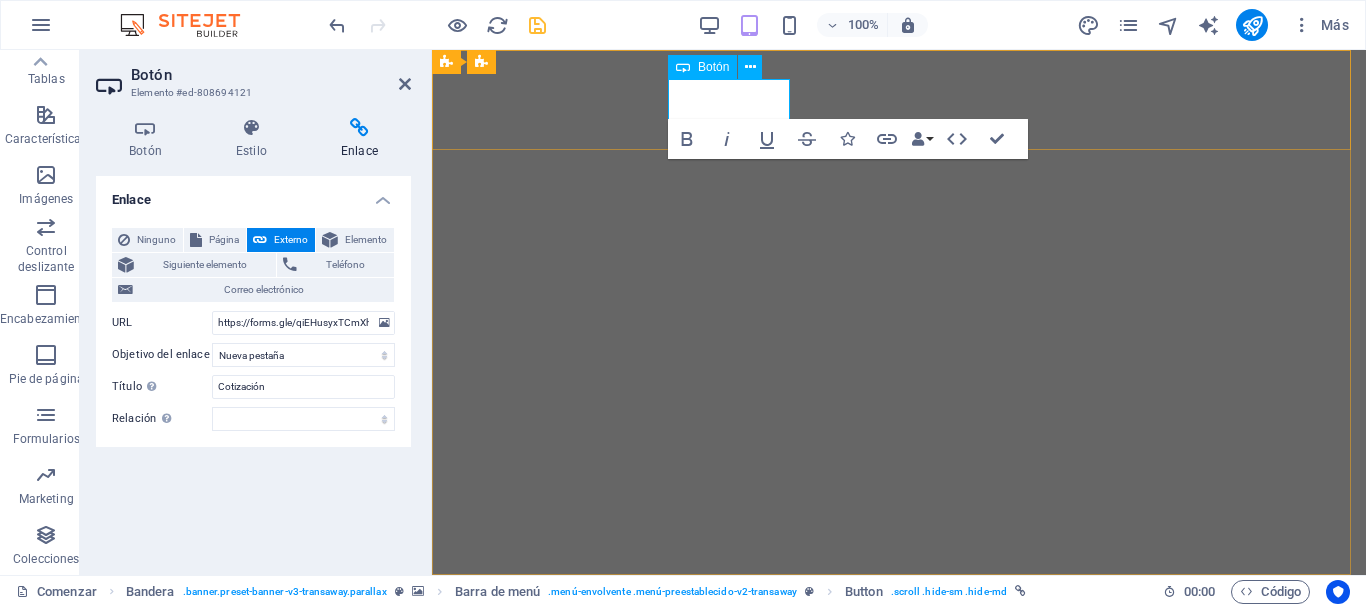 type 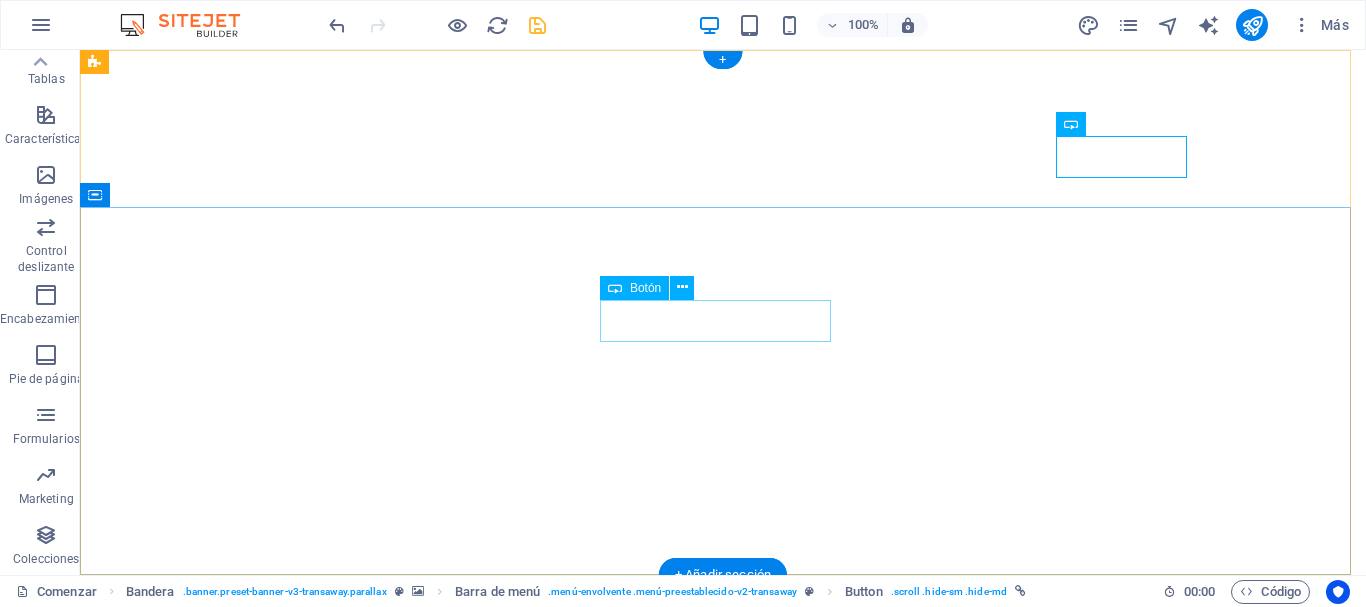 click on "SOLICITA UNA COTIZACIÓN" at bounding box center [723, 1091] 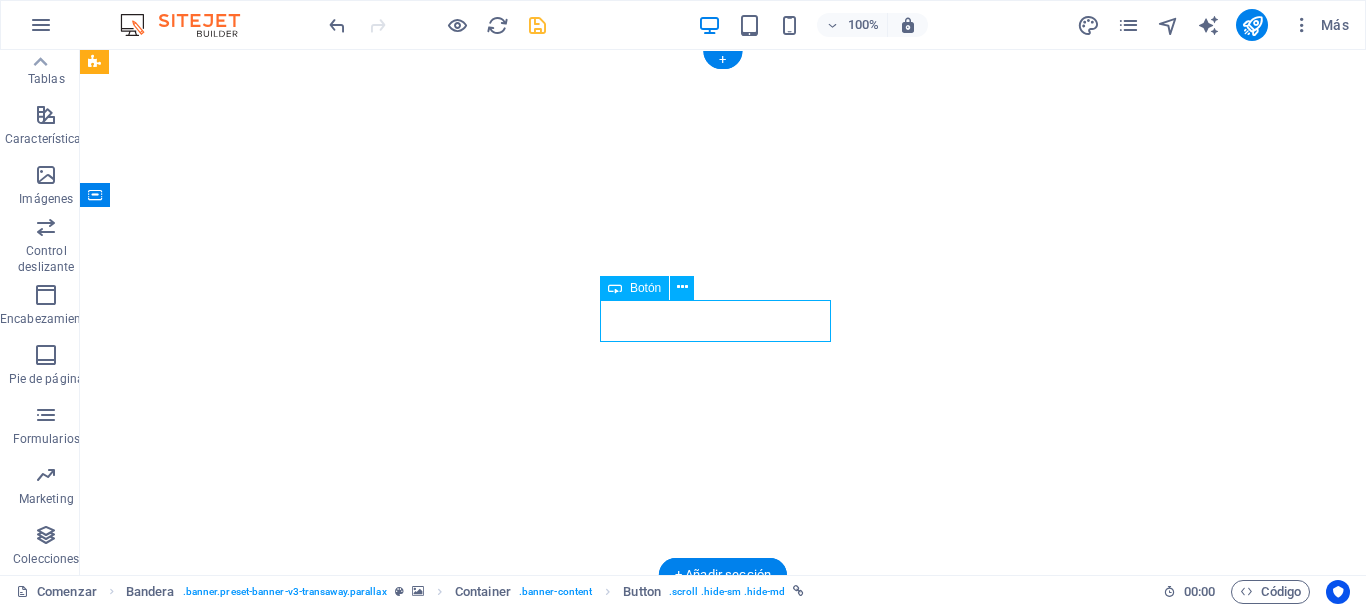 click on "SOLICITA UNA COTIZACIÓN" at bounding box center (723, 1091) 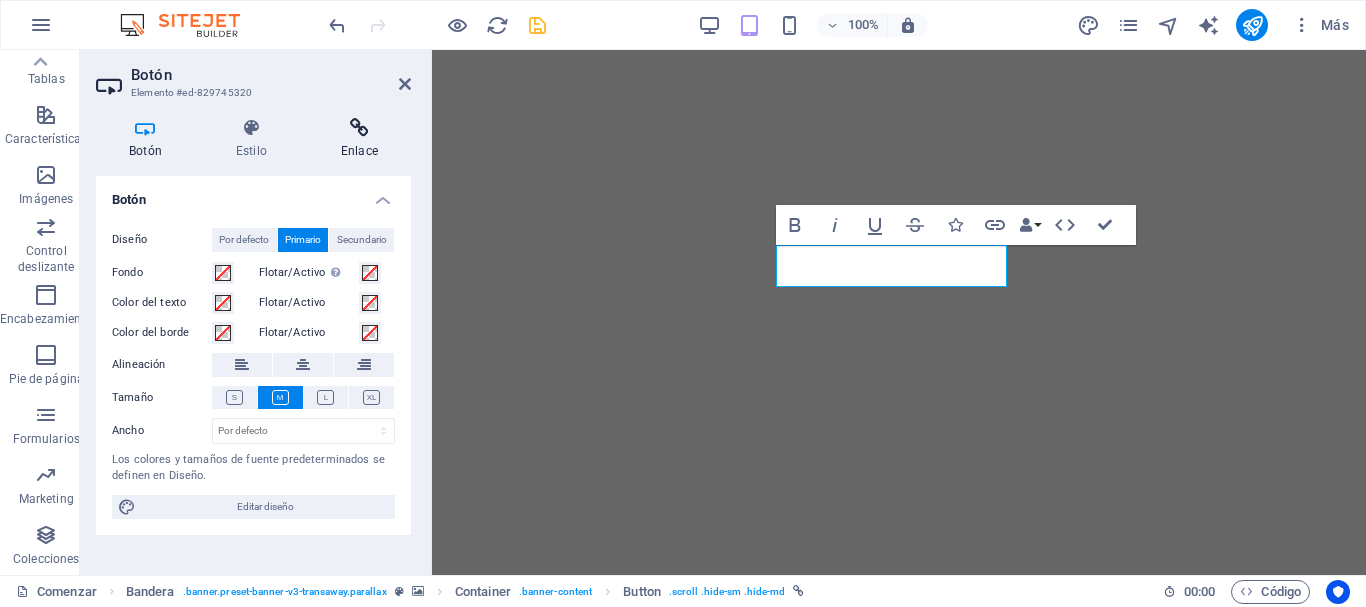 click at bounding box center [359, 128] 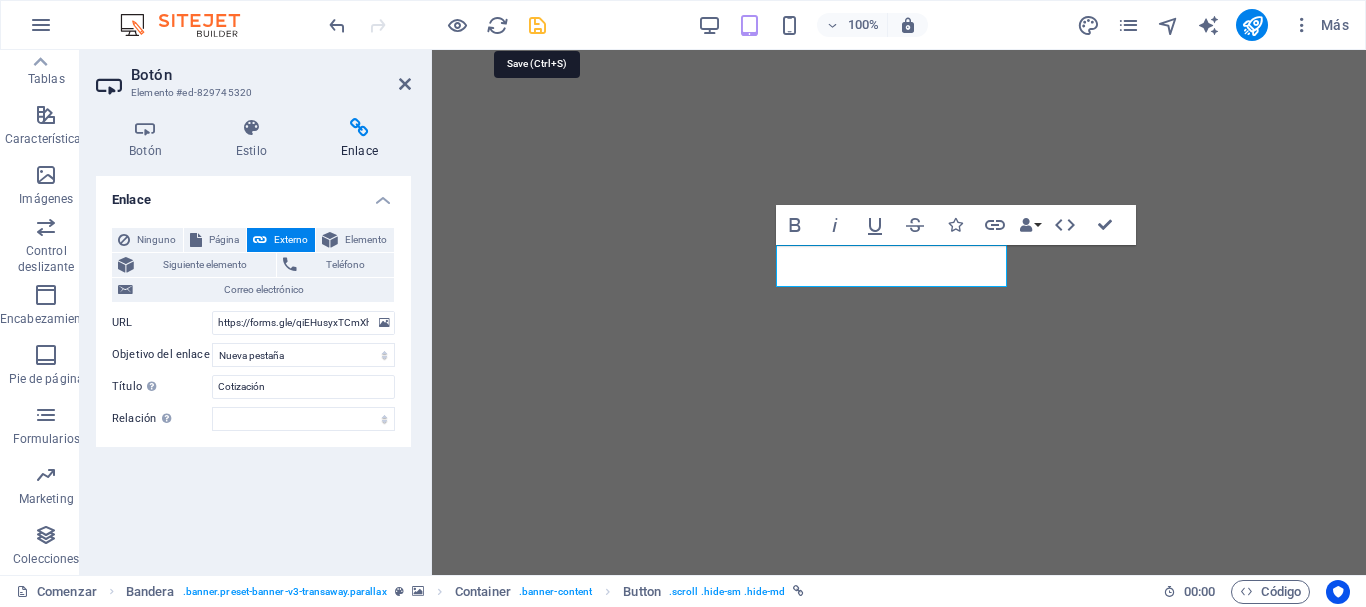 click at bounding box center [537, 25] 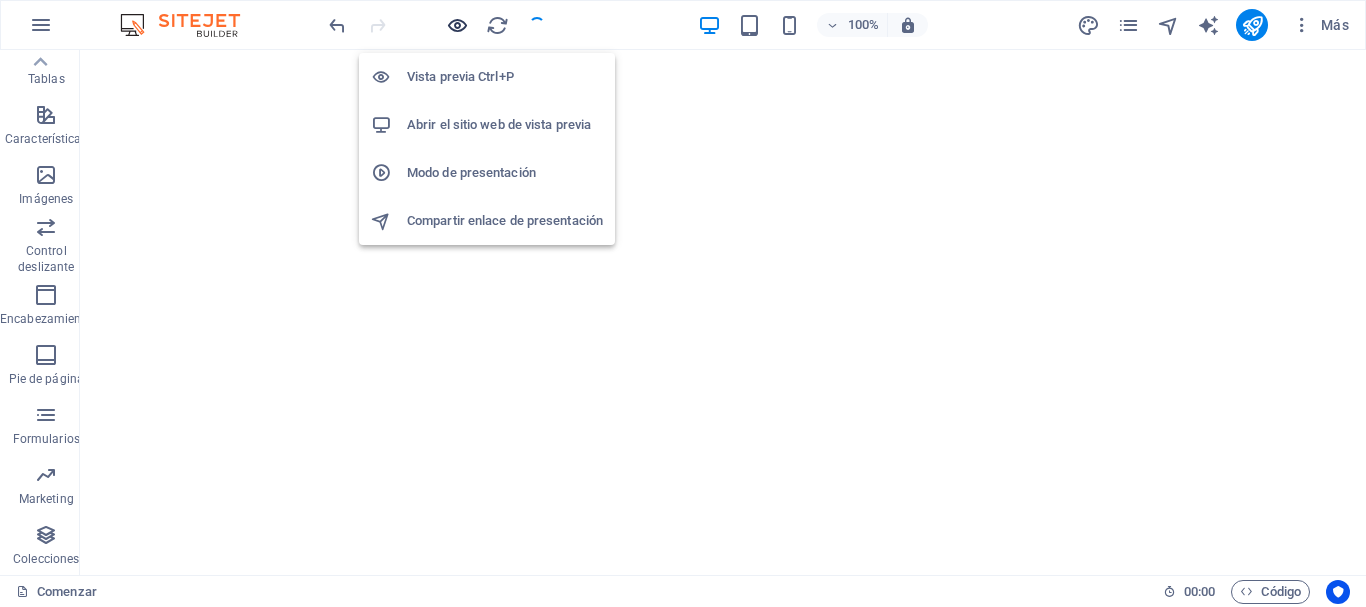 click at bounding box center [457, 25] 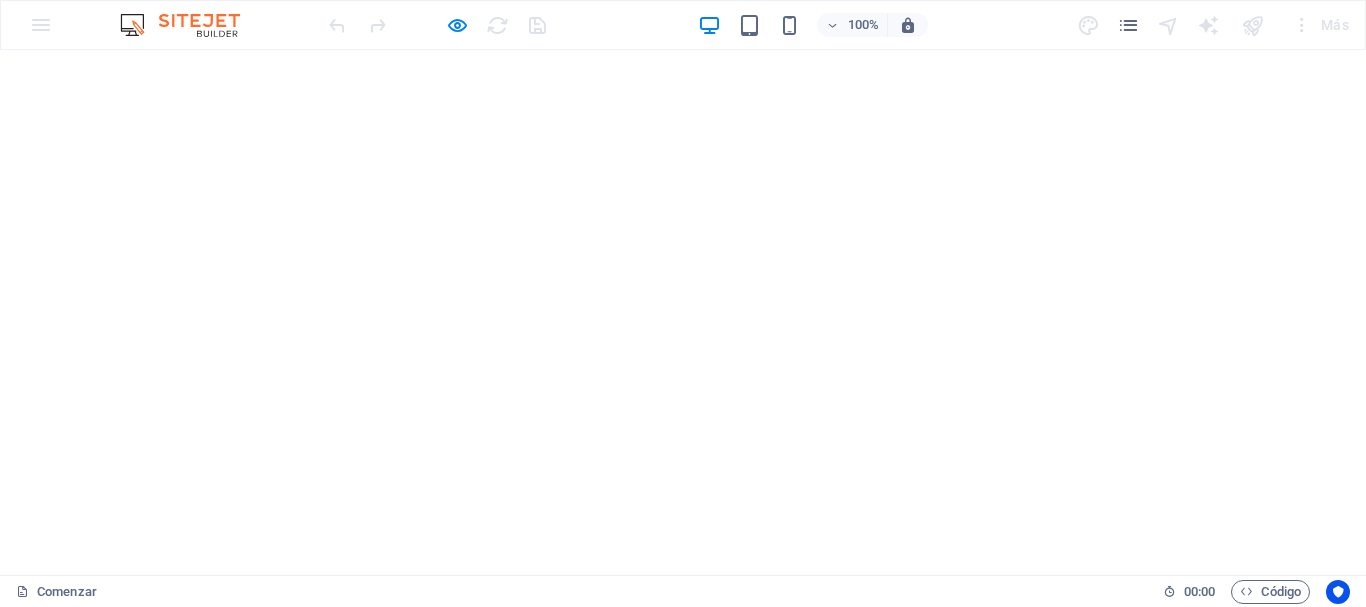 click on "SOLICITA UNA COTIZACIÓN" at bounding box center [327, 1091] 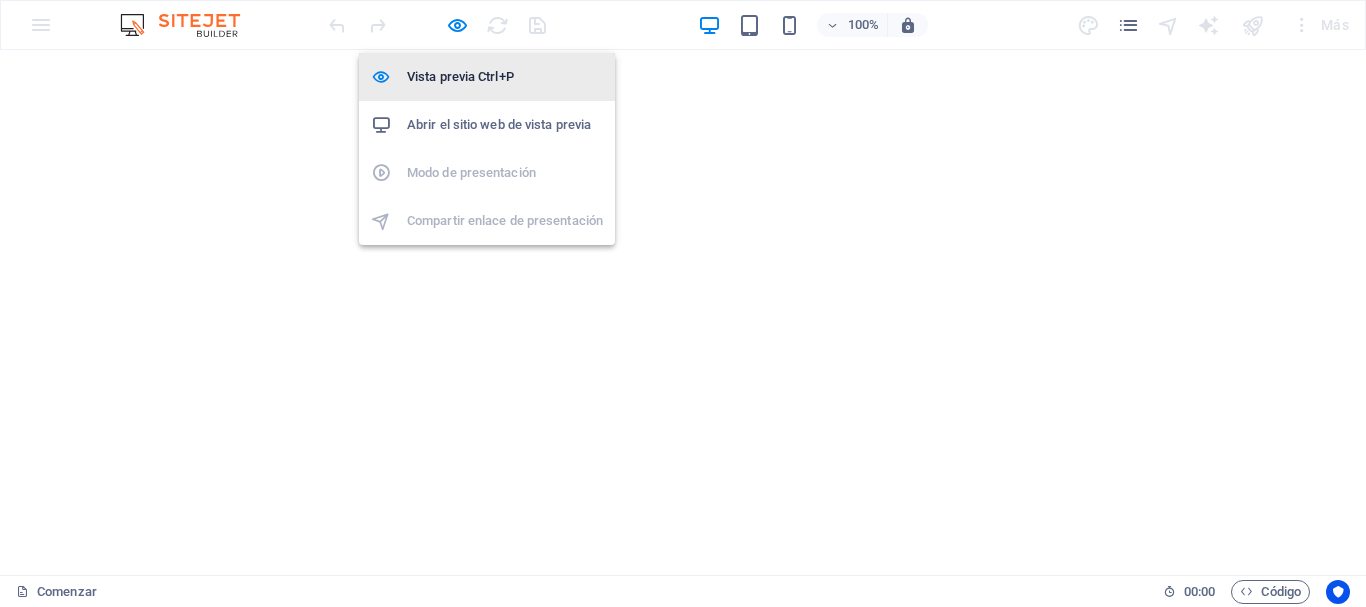 click on "Vista previa Ctrl+P" at bounding box center [460, 76] 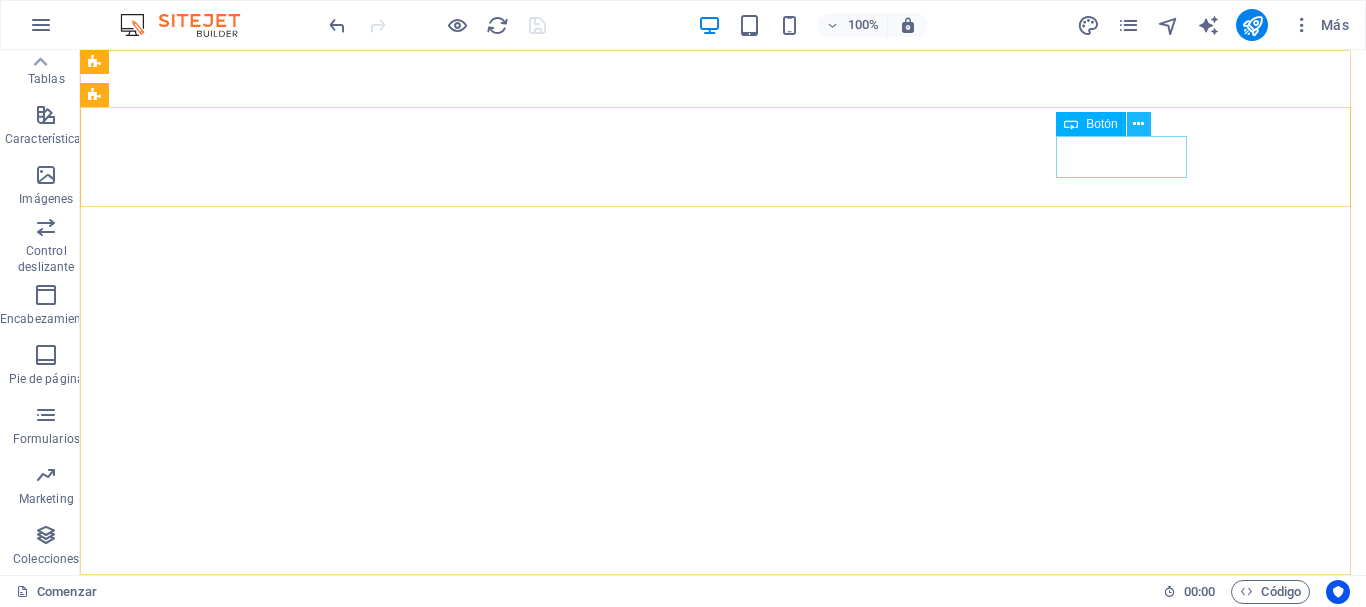 click at bounding box center [1138, 124] 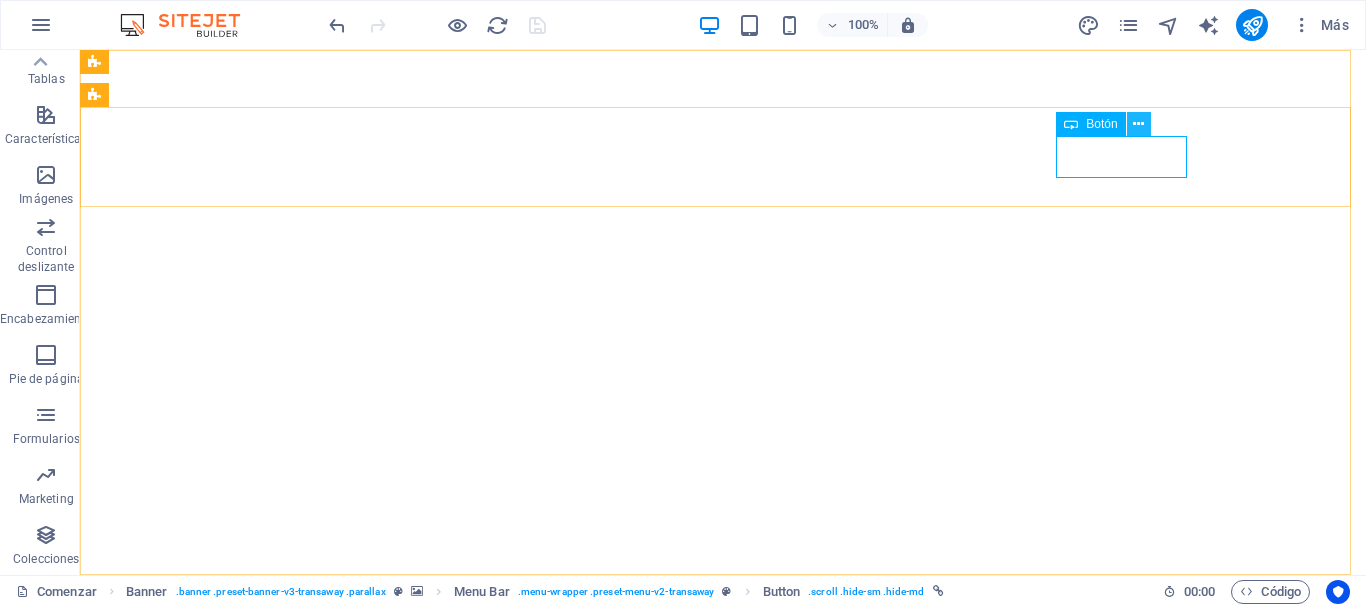 click at bounding box center (1138, 124) 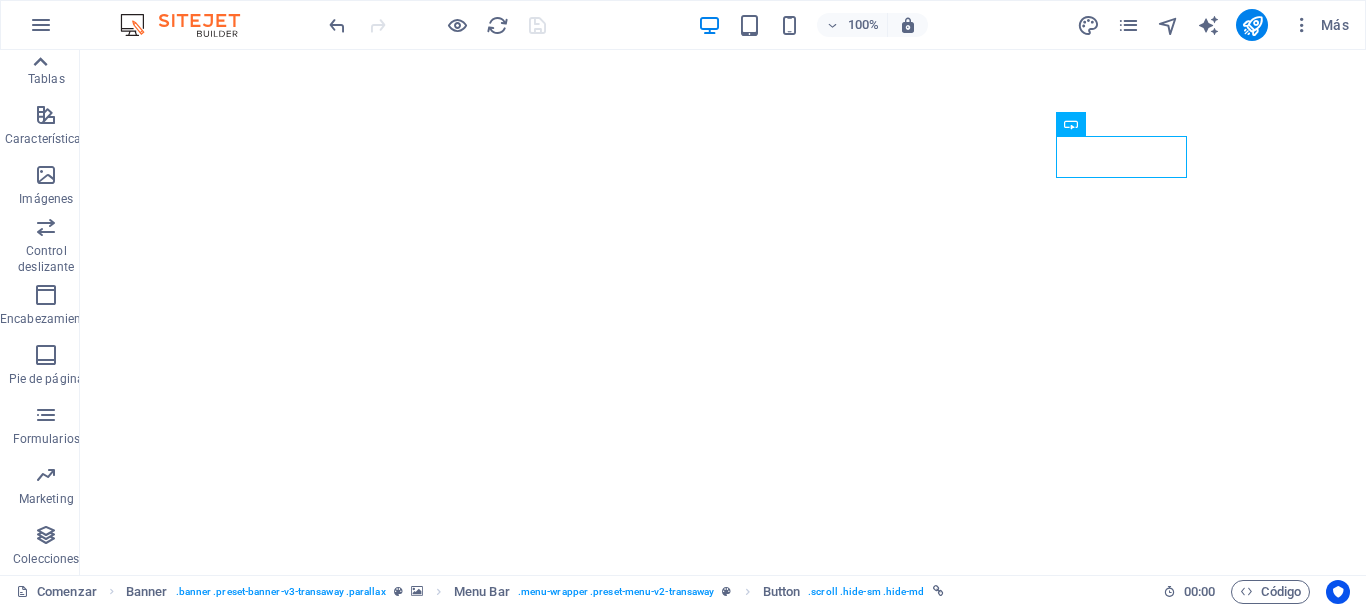click 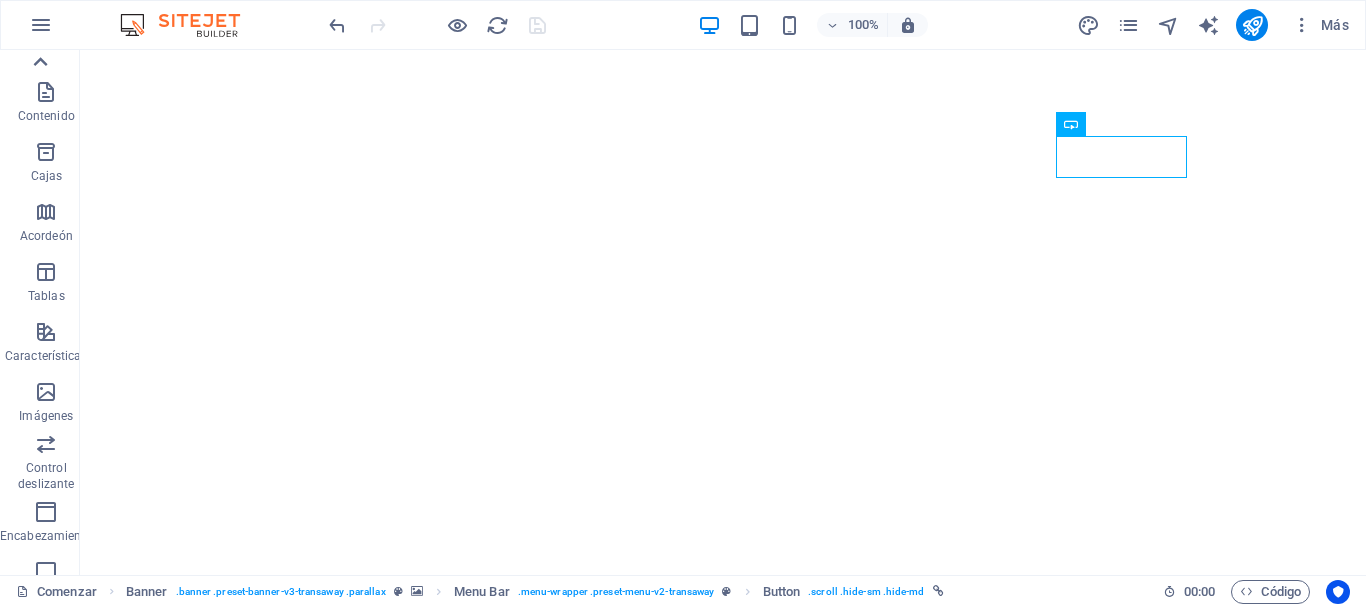 scroll, scrollTop: 0, scrollLeft: 0, axis: both 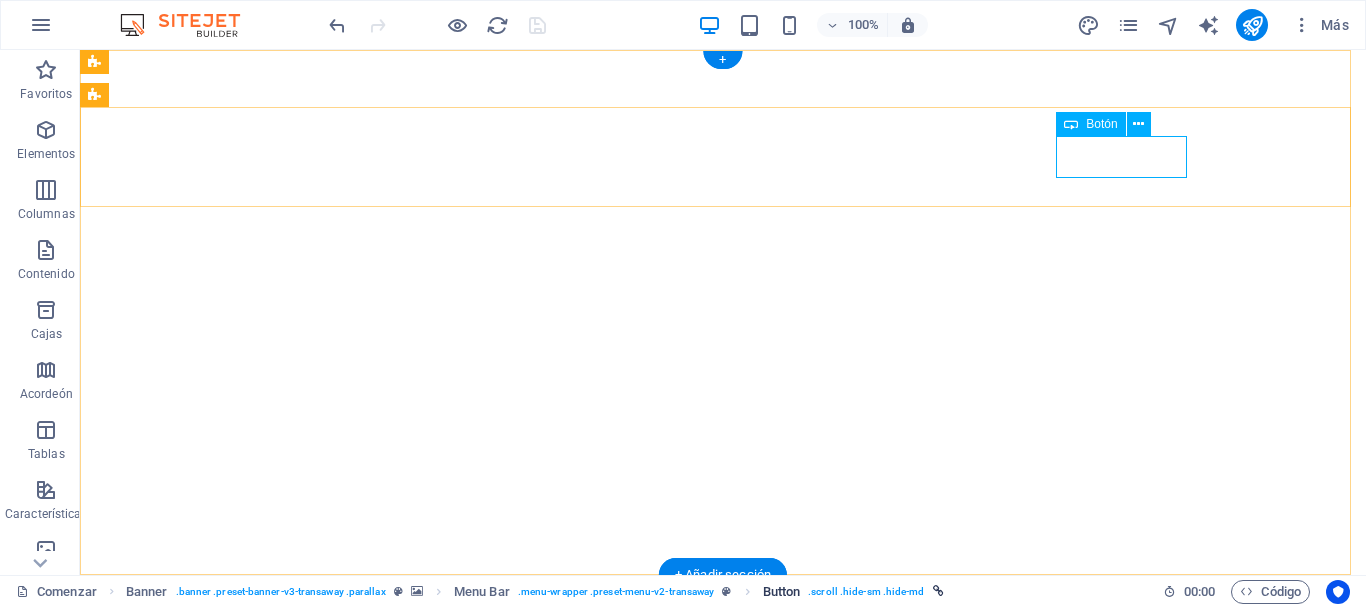 click on ". scroll .hide-sm .hide-md" at bounding box center (866, 592) 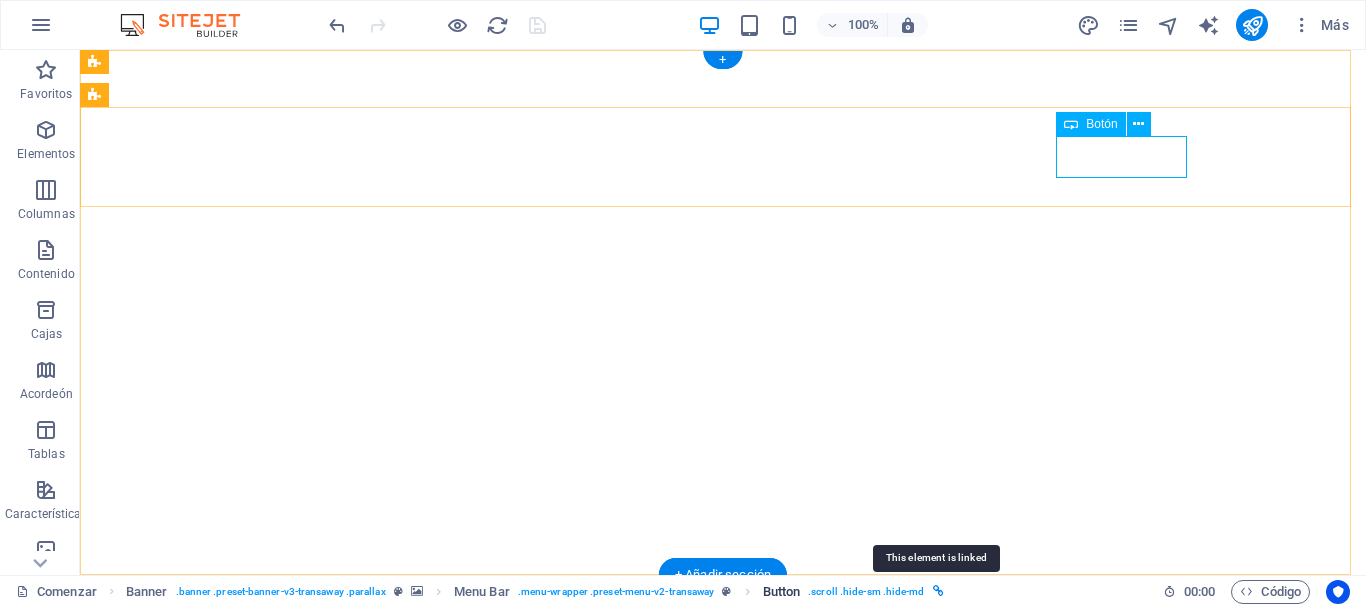 click at bounding box center (938, 591) 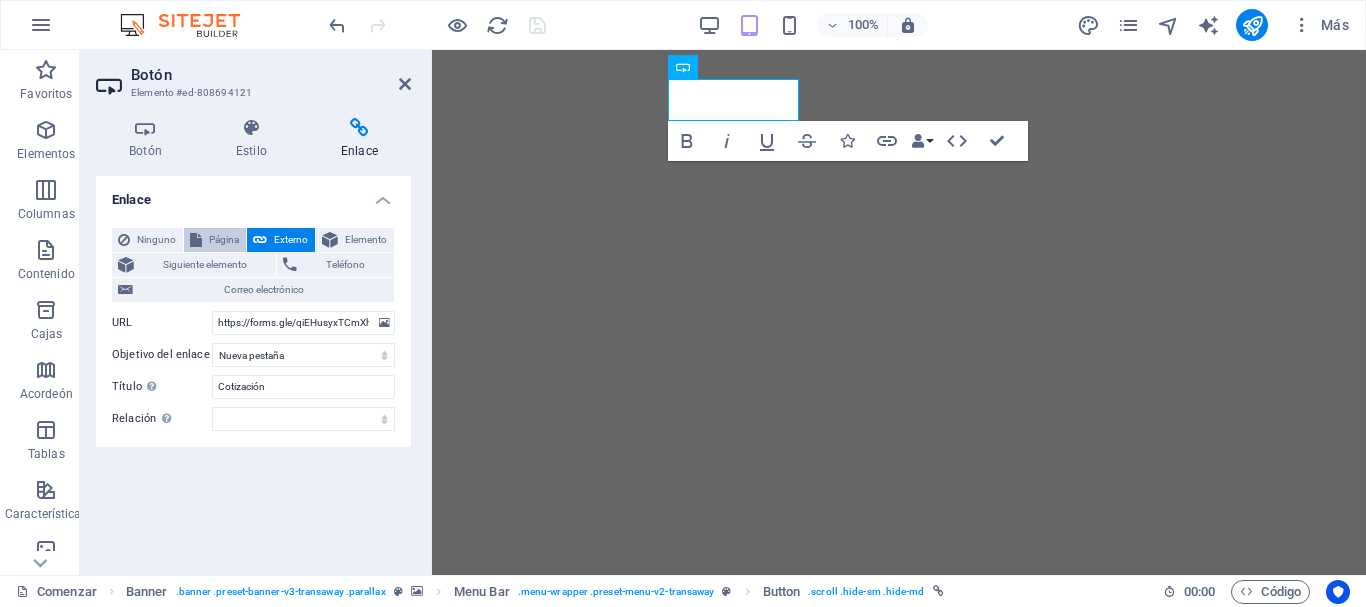 click on "Página" at bounding box center [224, 239] 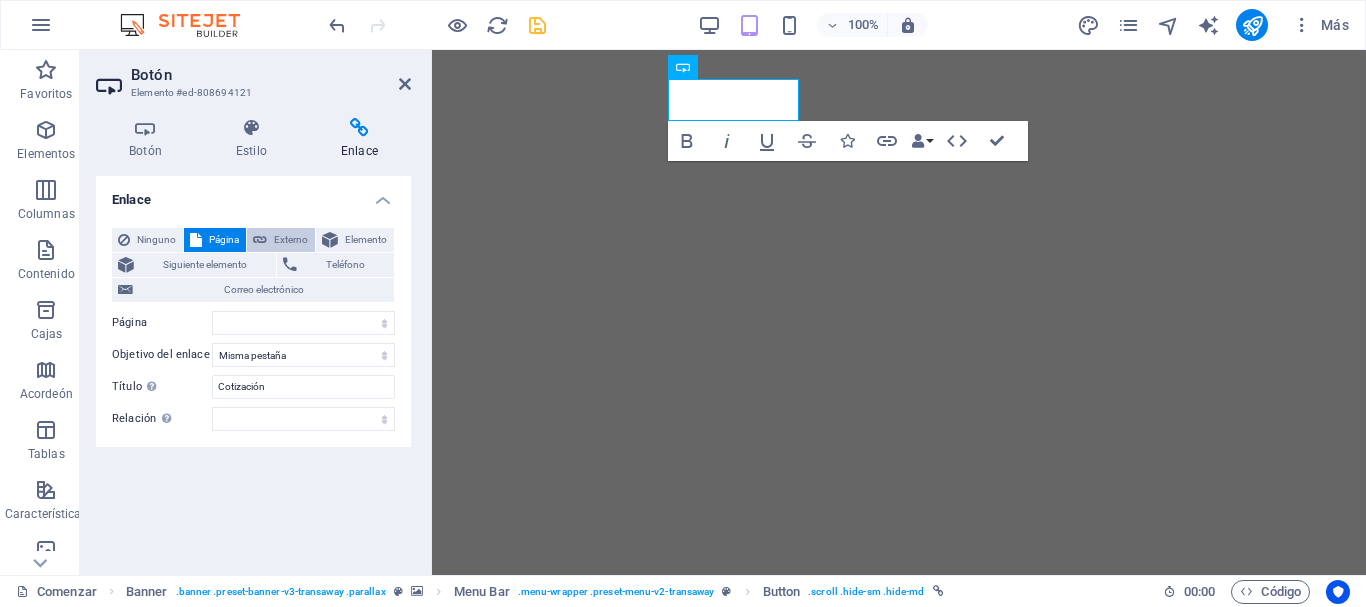 click on "Externo" at bounding box center (291, 240) 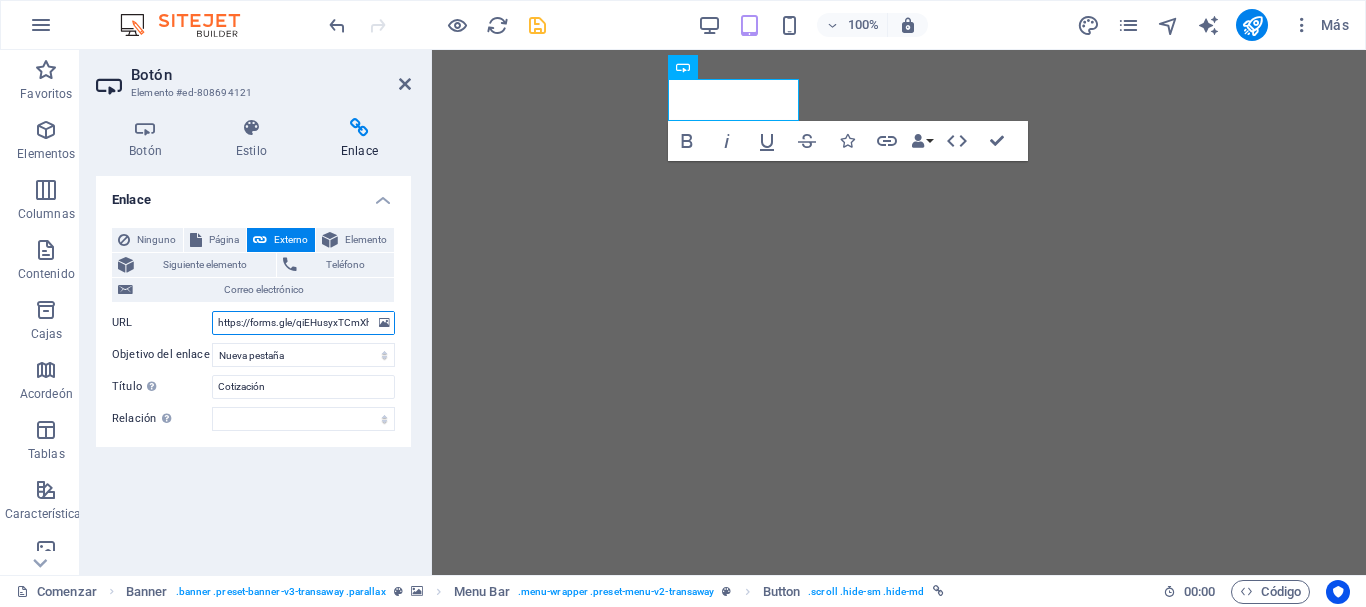 scroll, scrollTop: 0, scrollLeft: 26, axis: horizontal 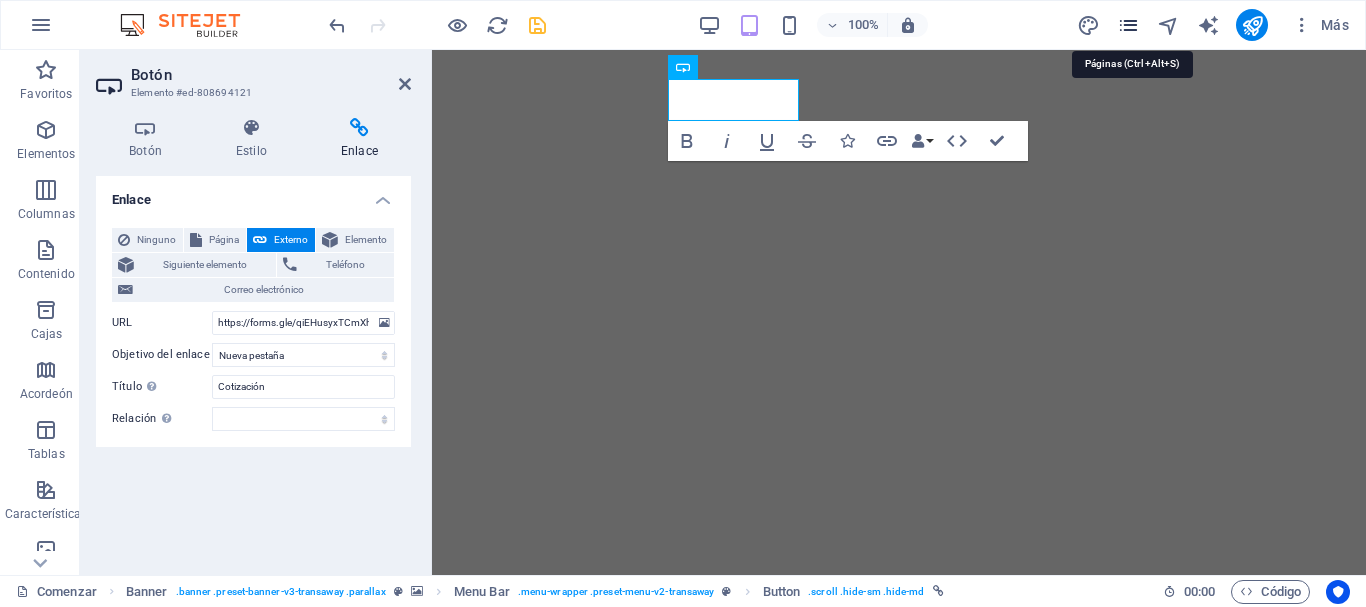 click at bounding box center (1128, 25) 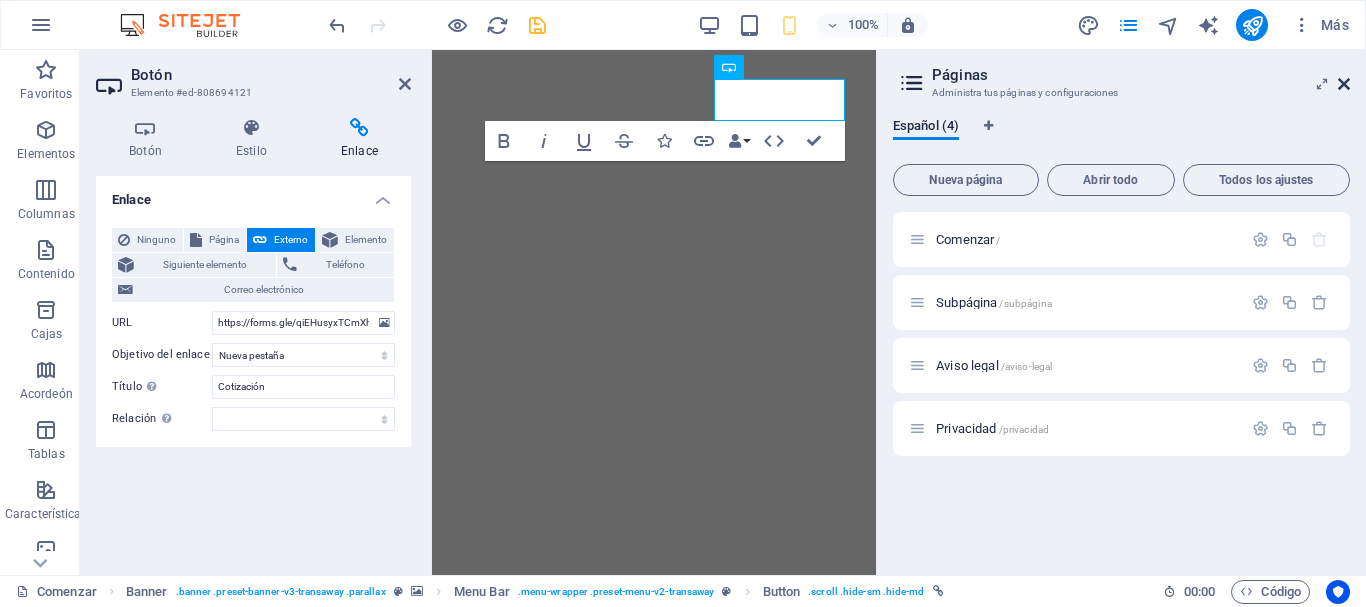 click at bounding box center [1344, 84] 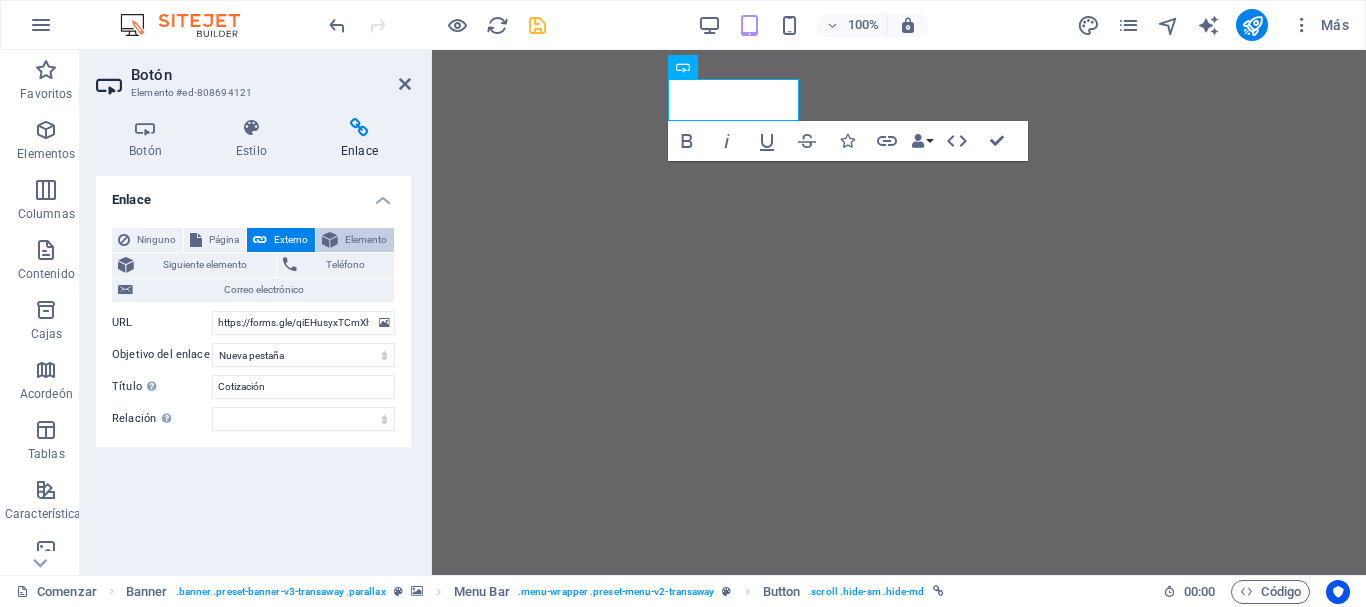 click on "Elemento" at bounding box center [366, 239] 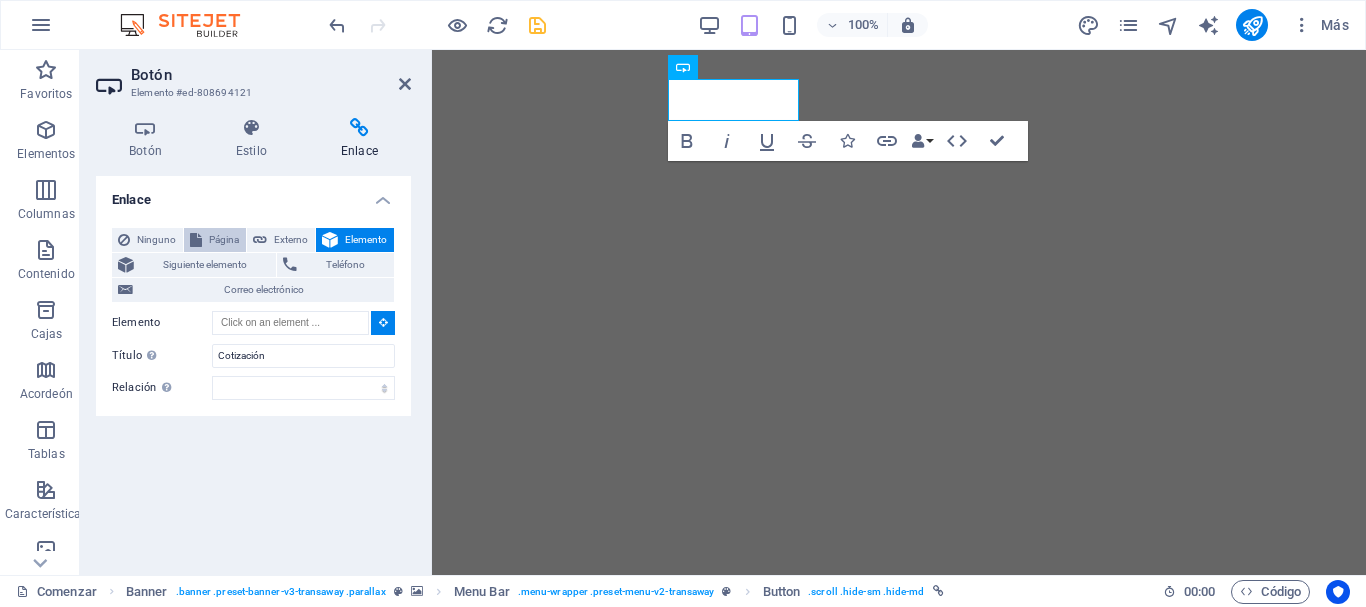 click on "Página" at bounding box center [224, 239] 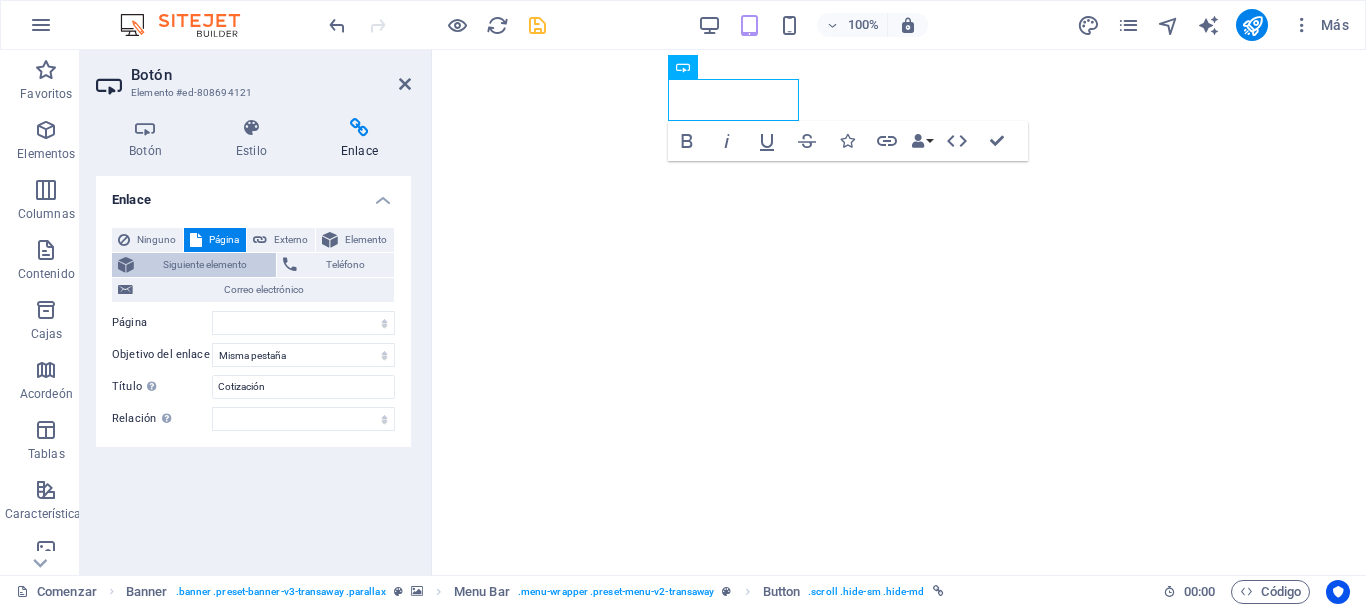 click on "Siguiente elemento" at bounding box center (205, 264) 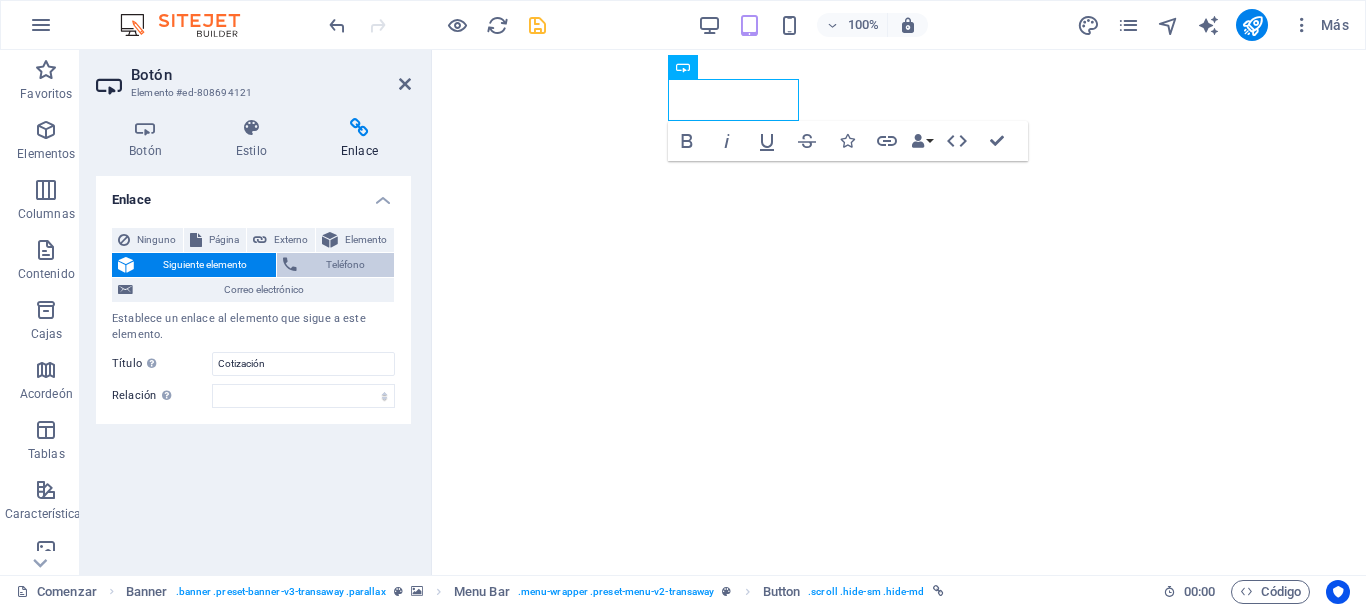 click on "Teléfono" at bounding box center (345, 264) 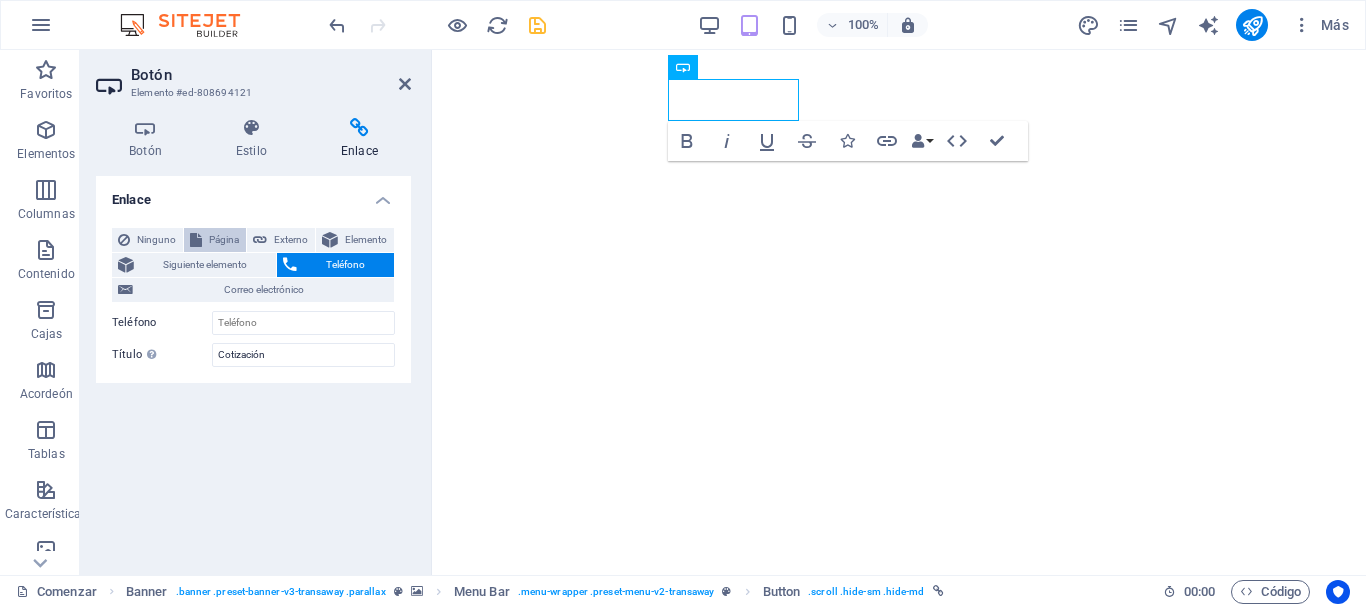 click on "Página" at bounding box center (224, 239) 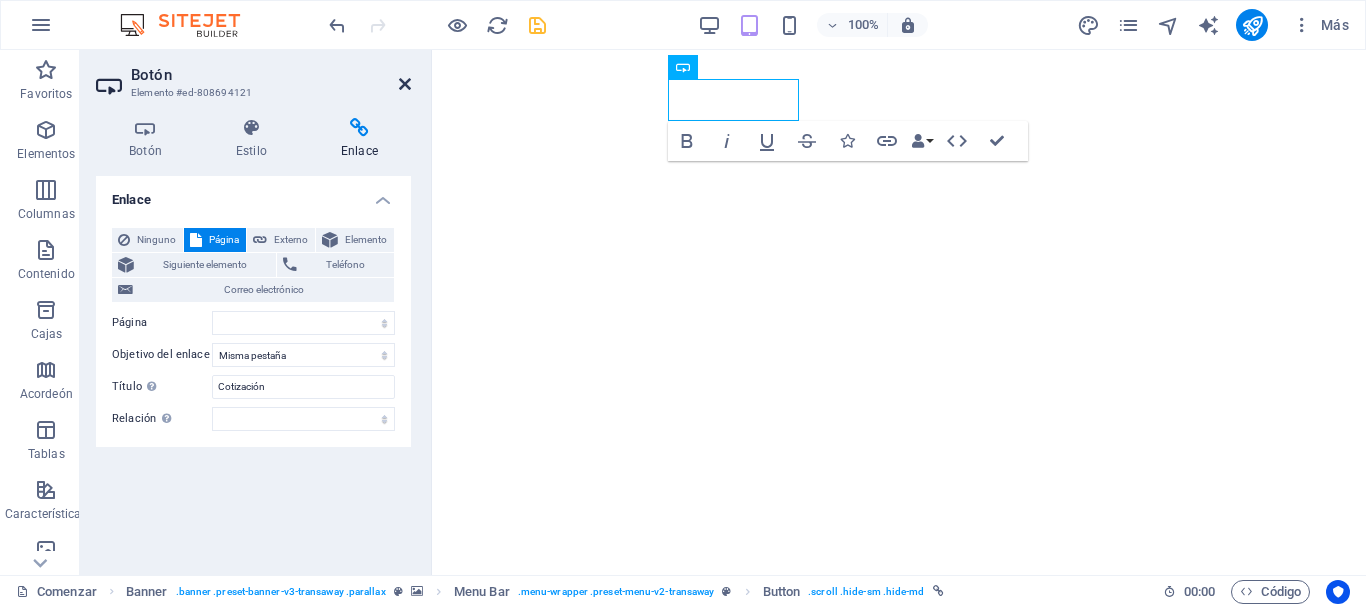 click at bounding box center [405, 84] 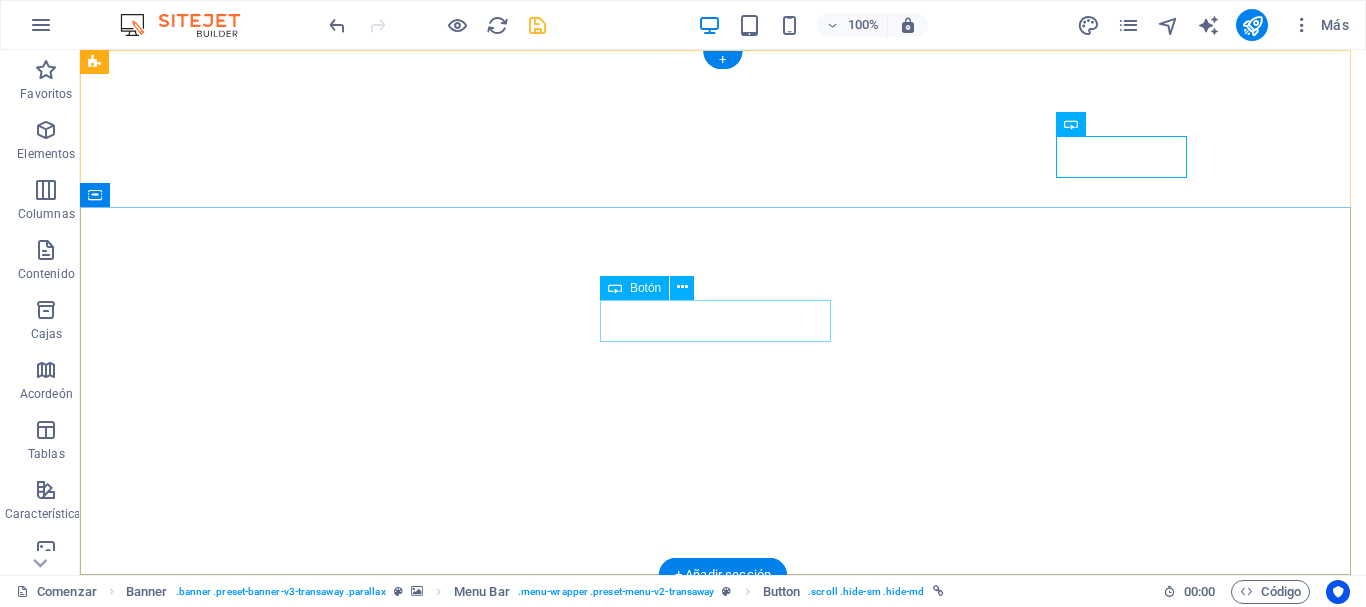 click on "SOLICITA UNA COTIZACIÓN" at bounding box center (723, 1091) 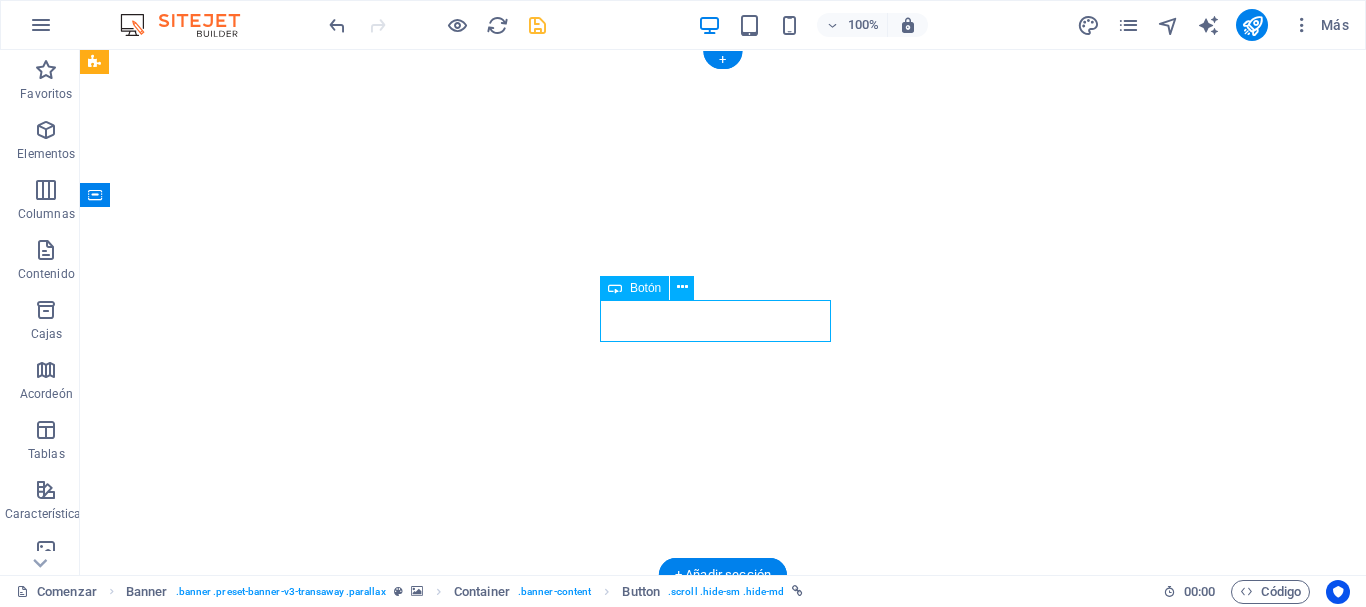 click on "SOLICITA UNA COTIZACIÓN" at bounding box center [723, 1091] 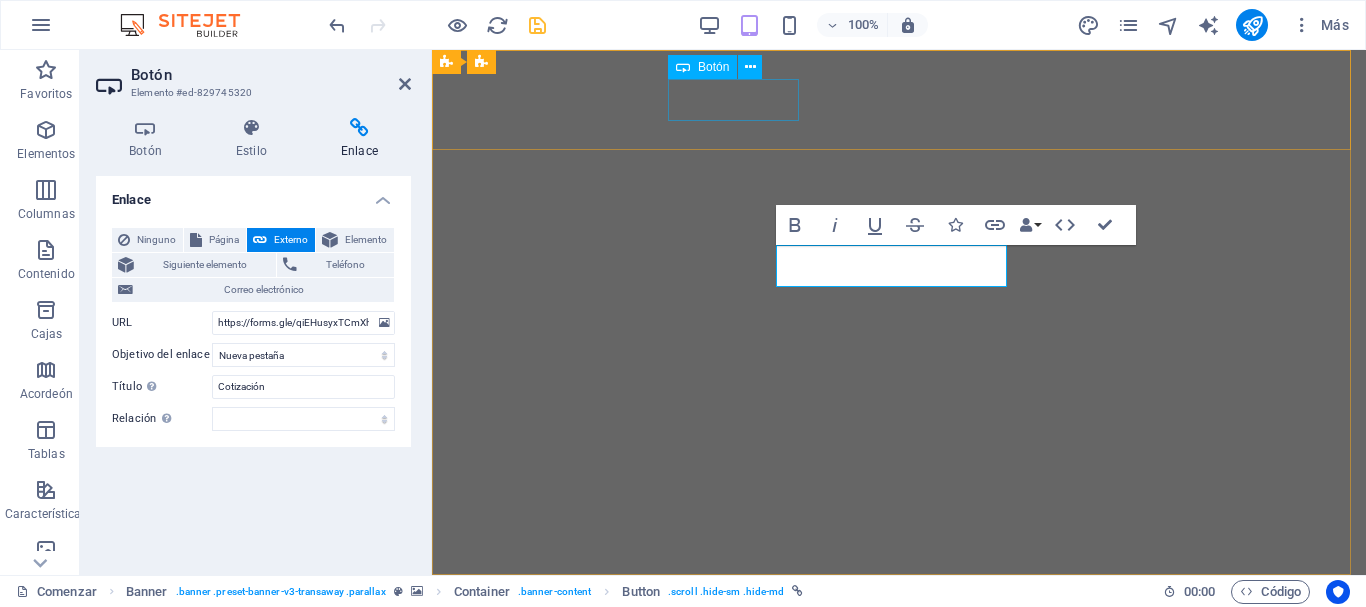 click on "REGISTRARSE" at bounding box center (899, 949) 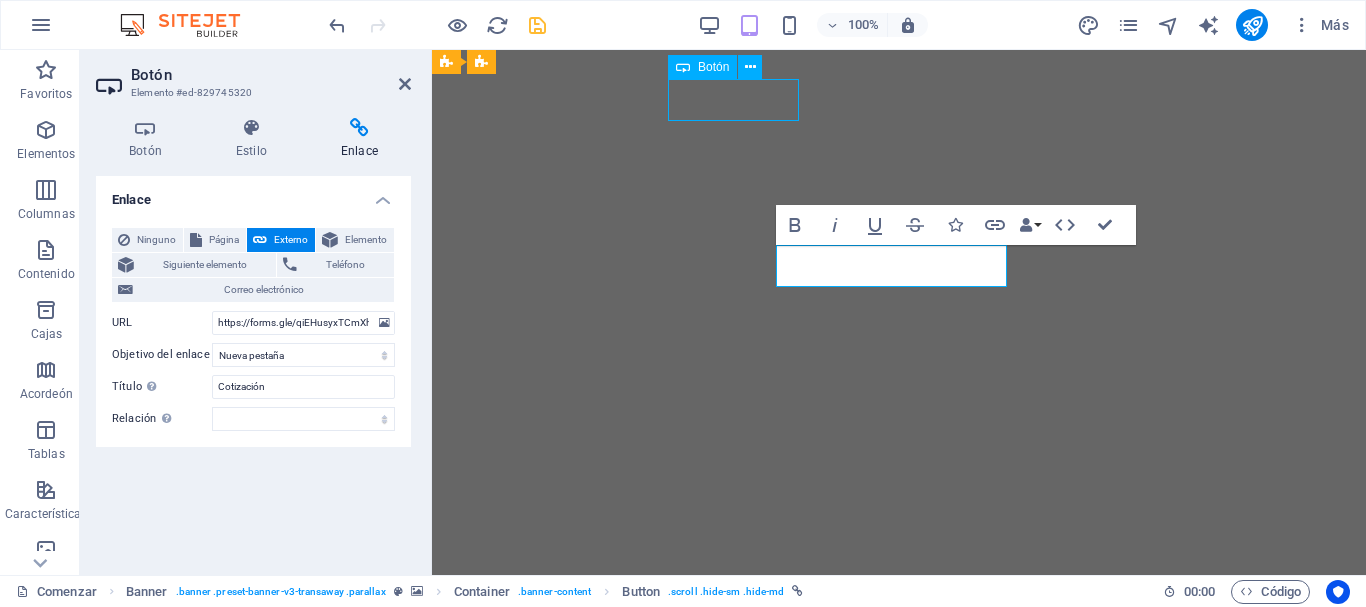 click on "REGISTRARSE" at bounding box center [899, 949] 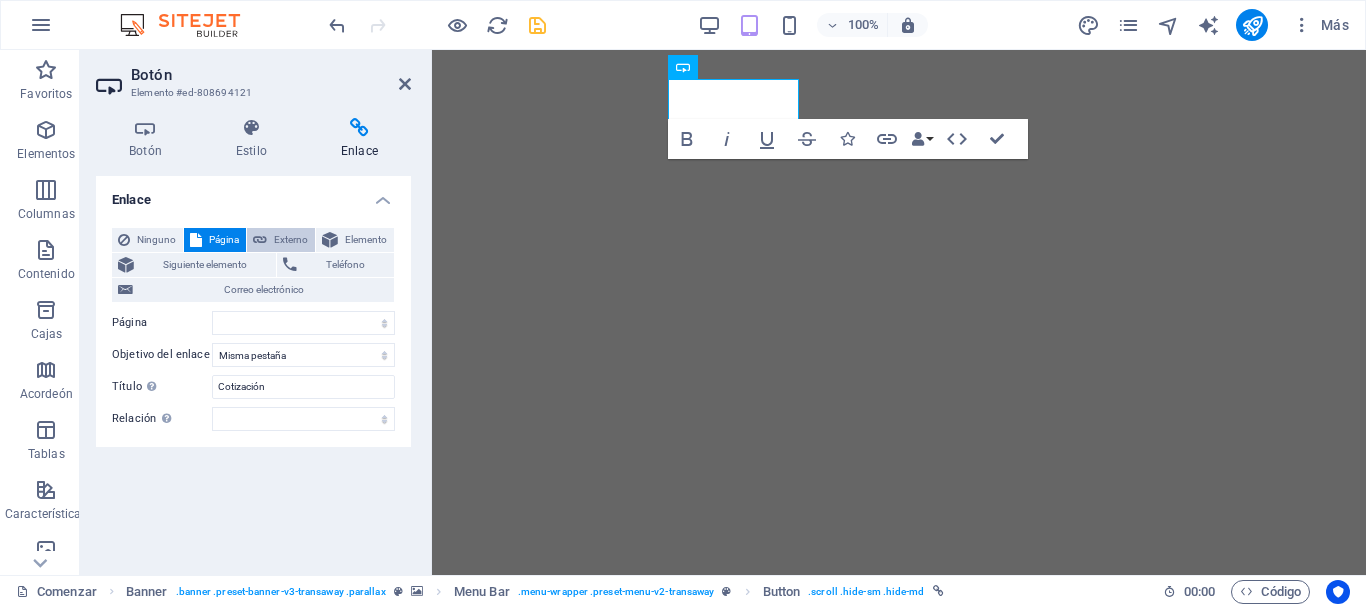 click on "Externo" at bounding box center [291, 239] 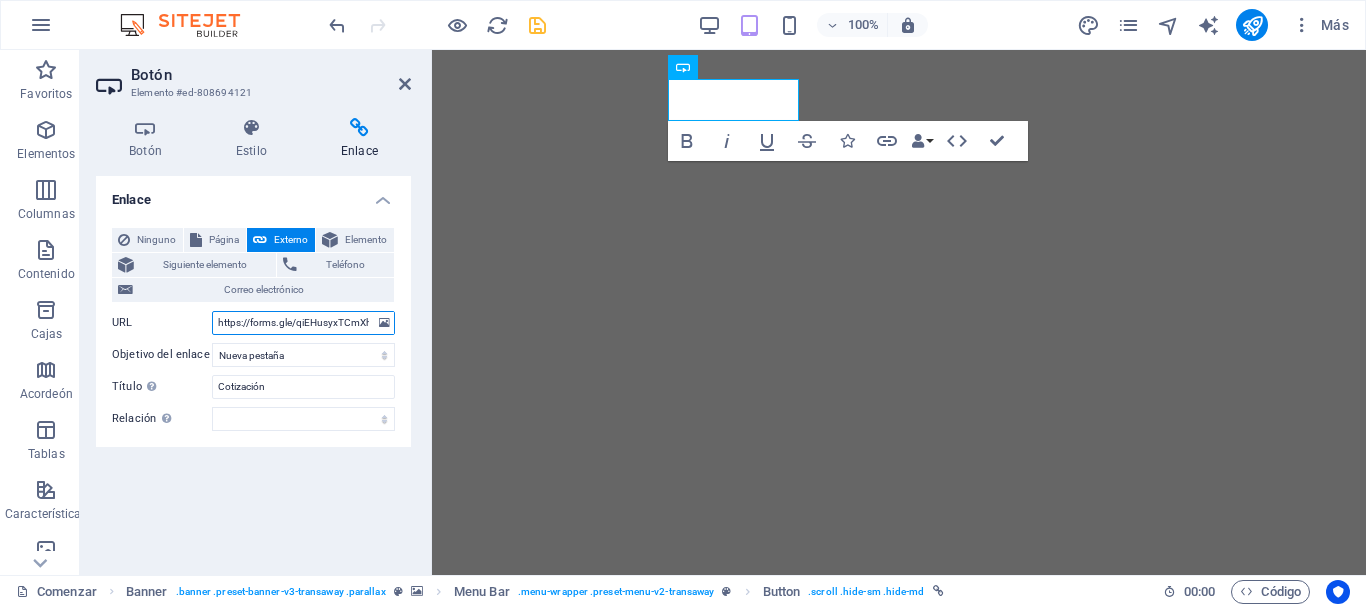 scroll, scrollTop: 0, scrollLeft: 26, axis: horizontal 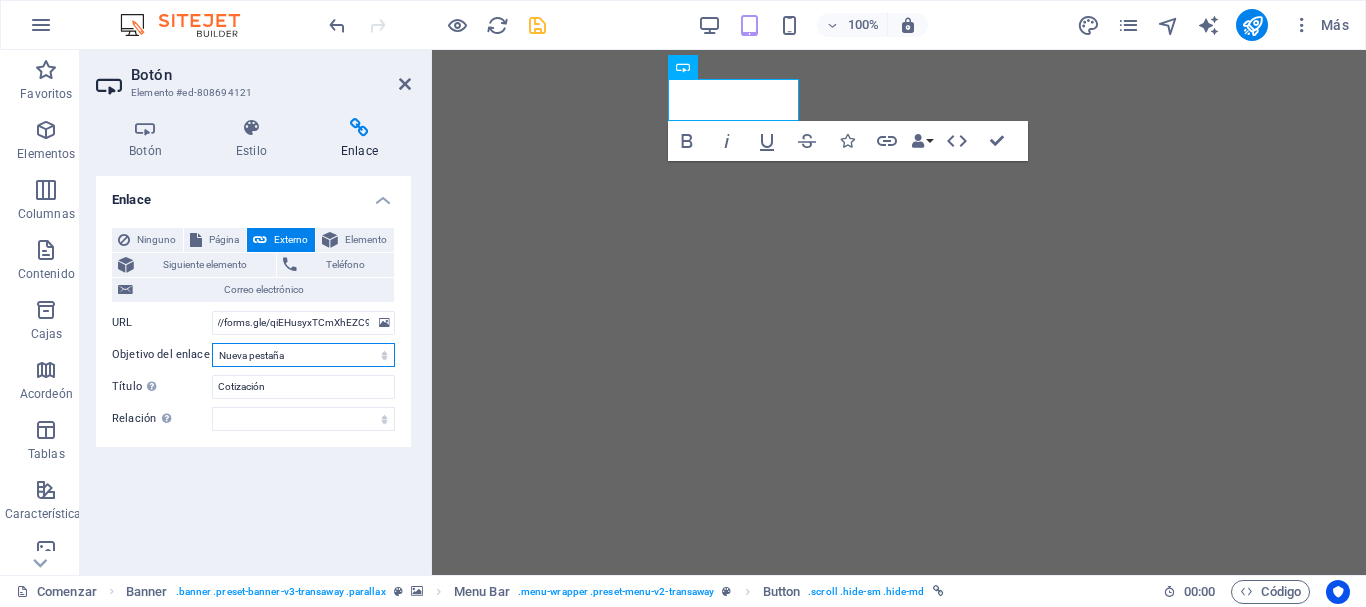 click on "Nueva pestaña Misma pestaña Cubrir" at bounding box center [303, 355] 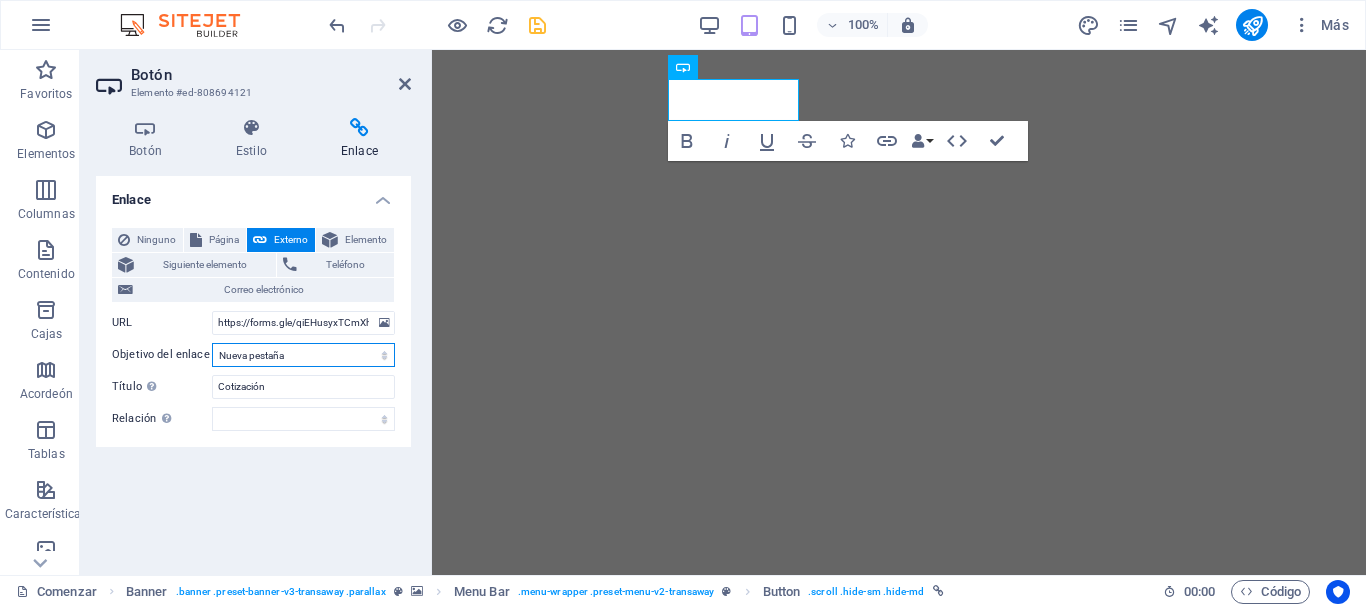 select on "overlay" 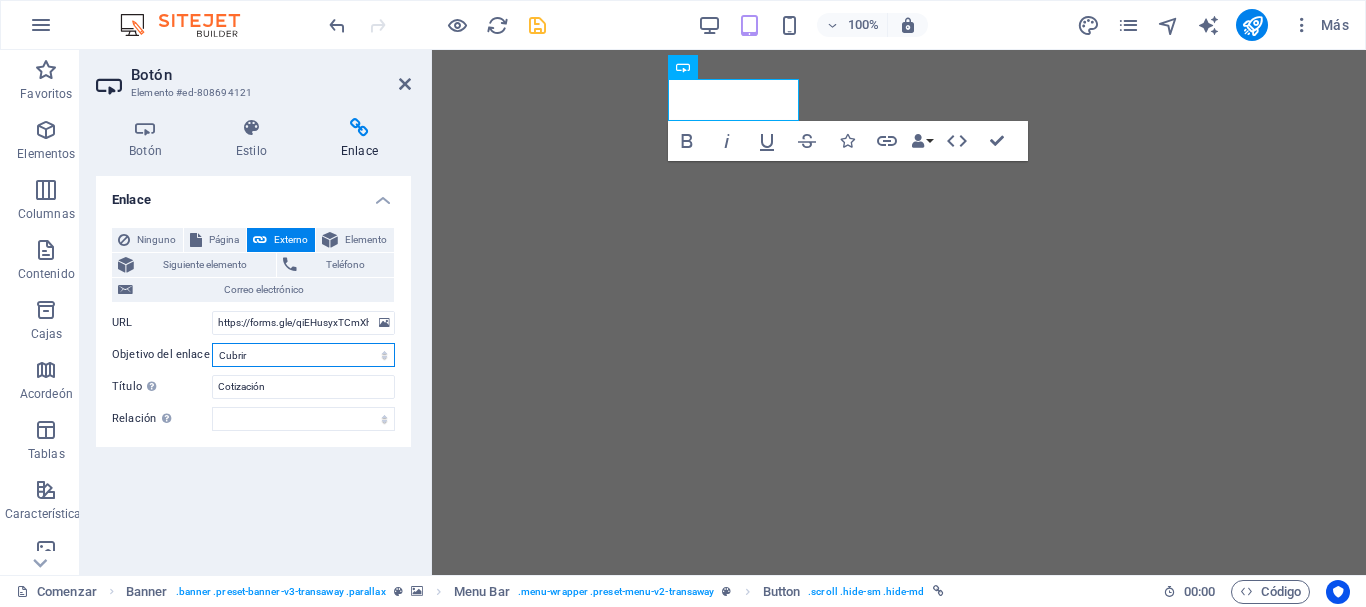 click on "Nueva pestaña Misma pestaña Cubrir" at bounding box center [303, 355] 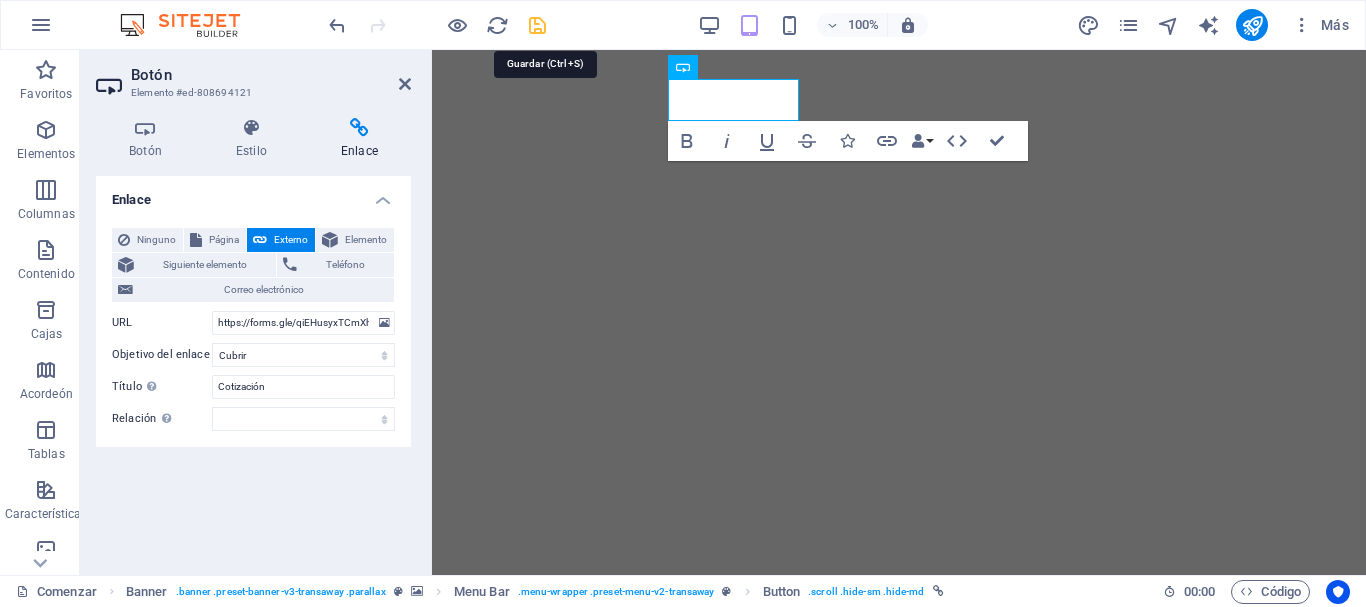 click at bounding box center (537, 25) 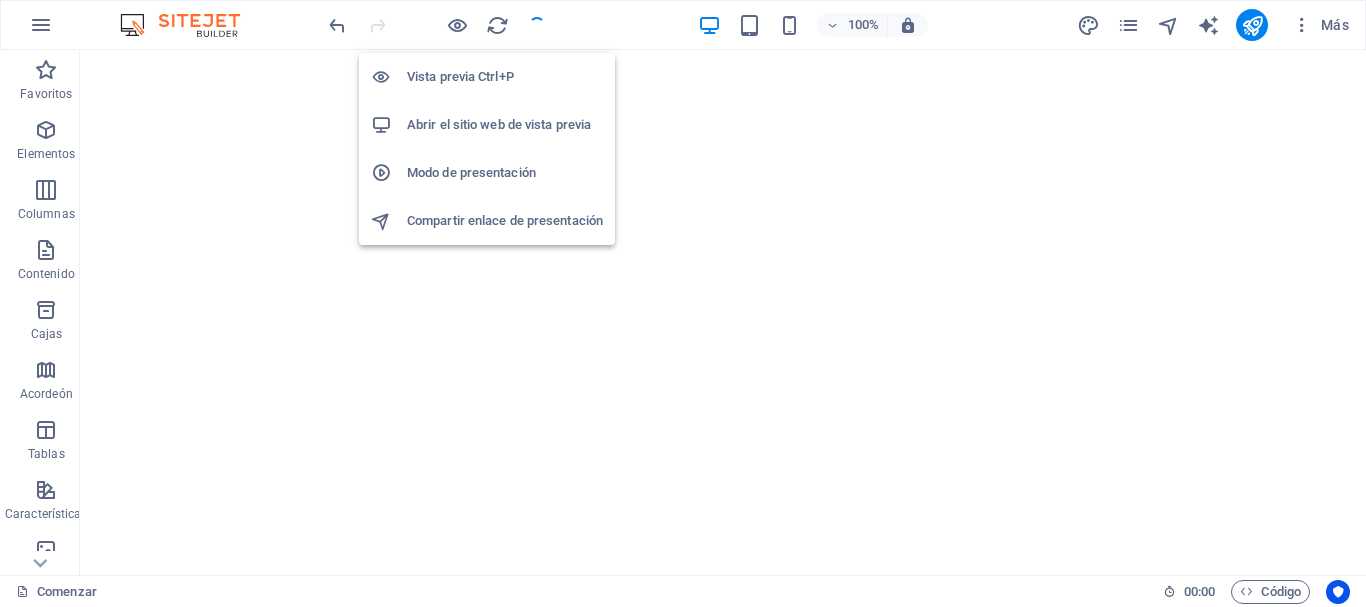 click on "Vista previa Ctrl+P" at bounding box center [460, 76] 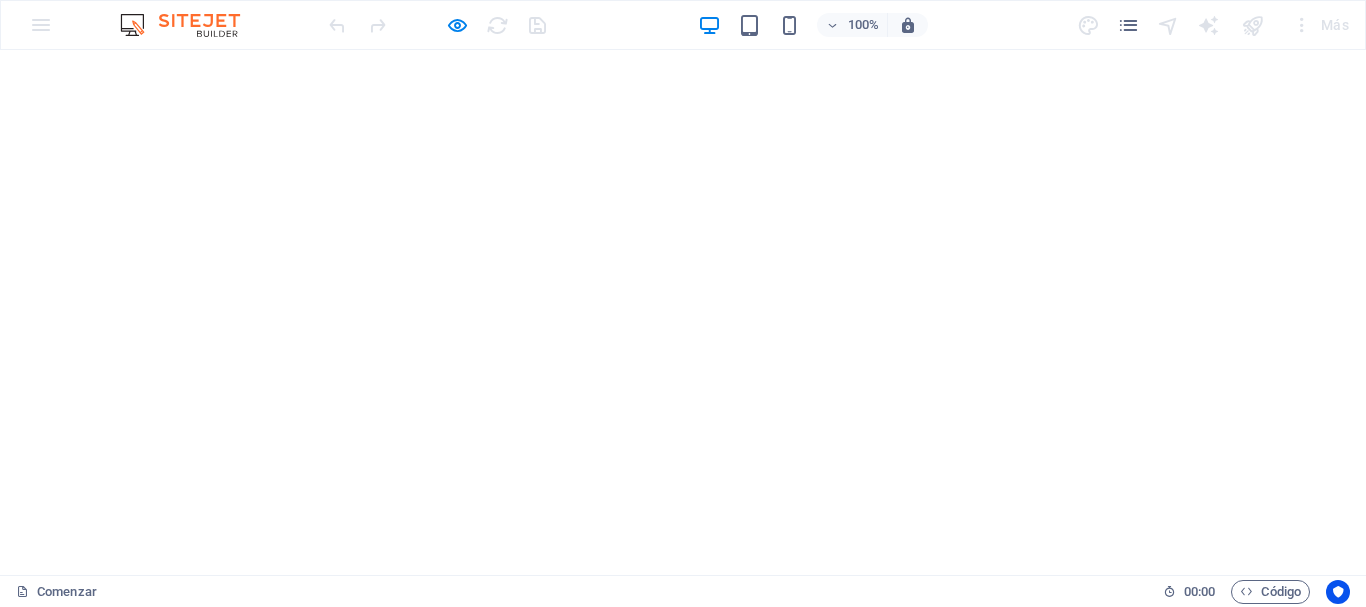 click on "REGISTRARSE" at bounding box center [278, 959] 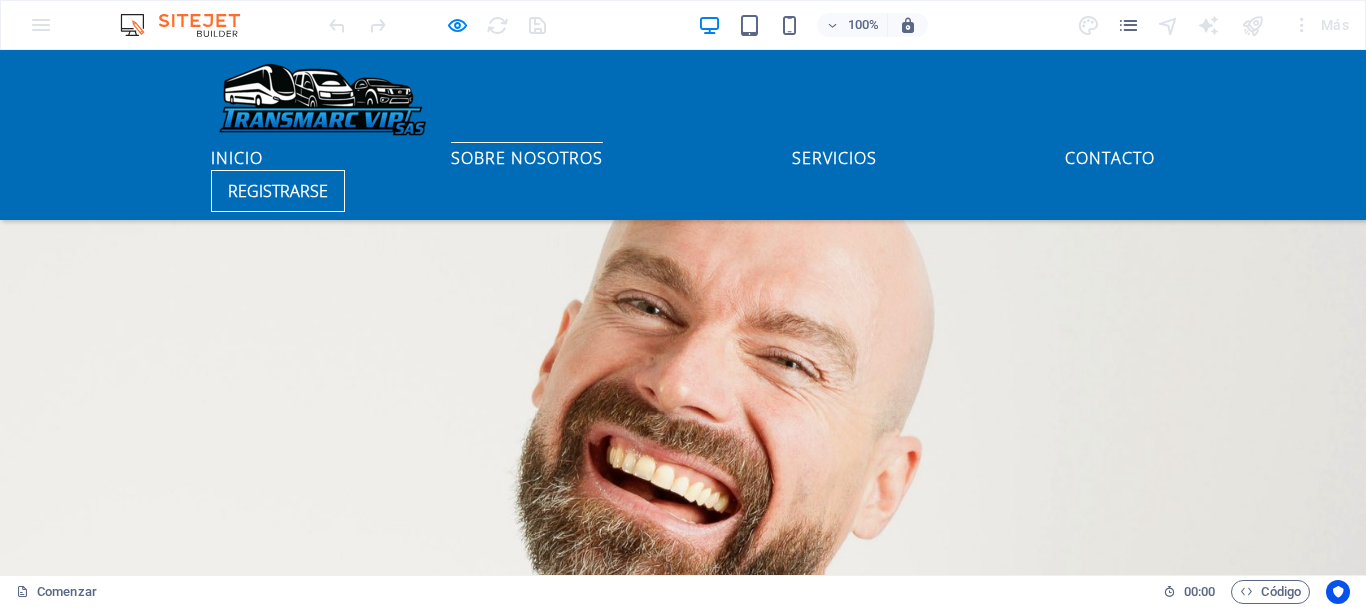 scroll, scrollTop: 0, scrollLeft: 0, axis: both 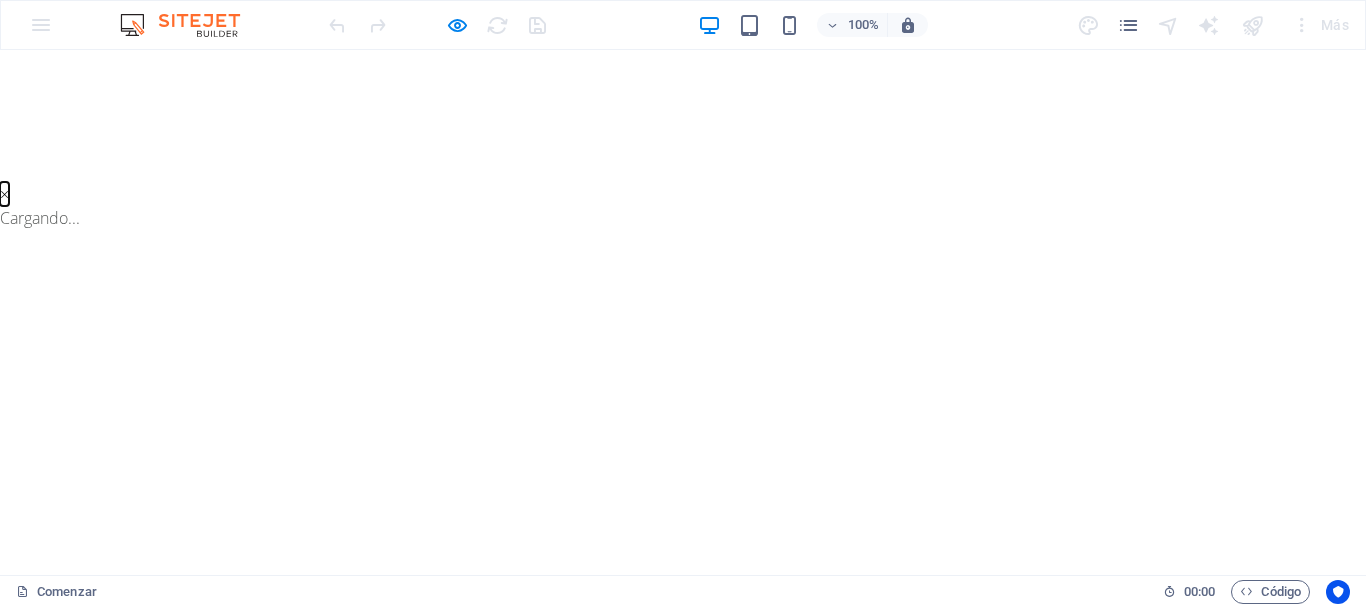 click on "×" at bounding box center [4, 194] 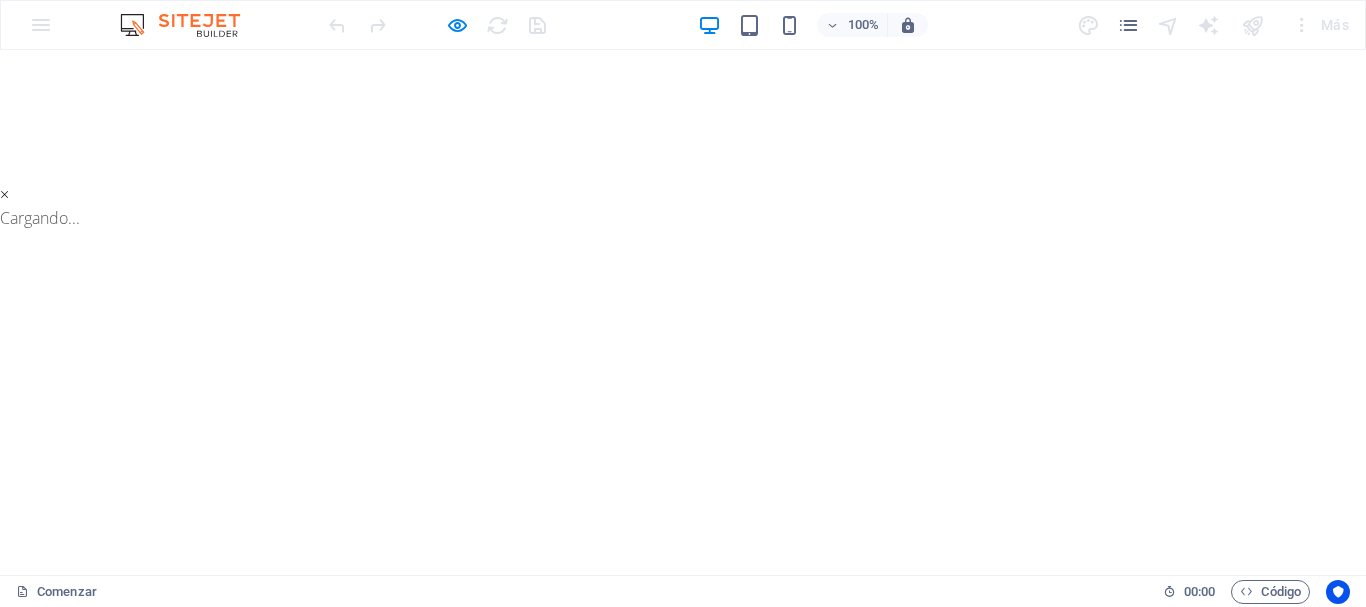 click on "× Cargando..." at bounding box center [154, 140] 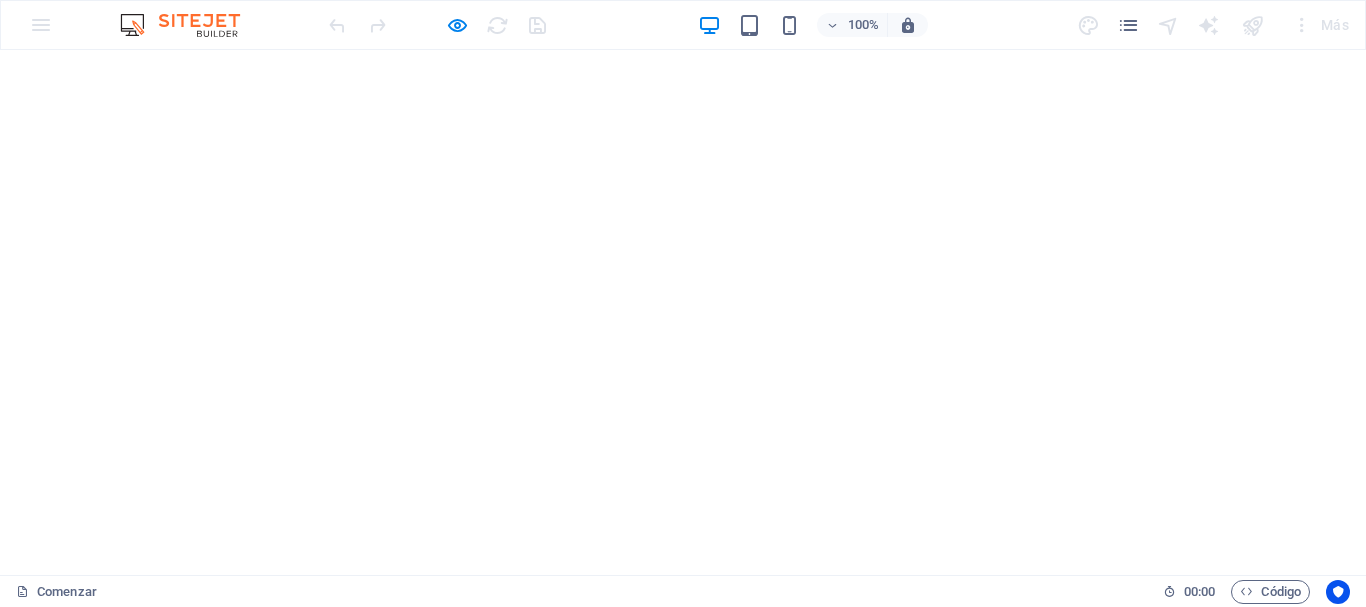 click on "REGISTRARSE" at bounding box center [278, 959] 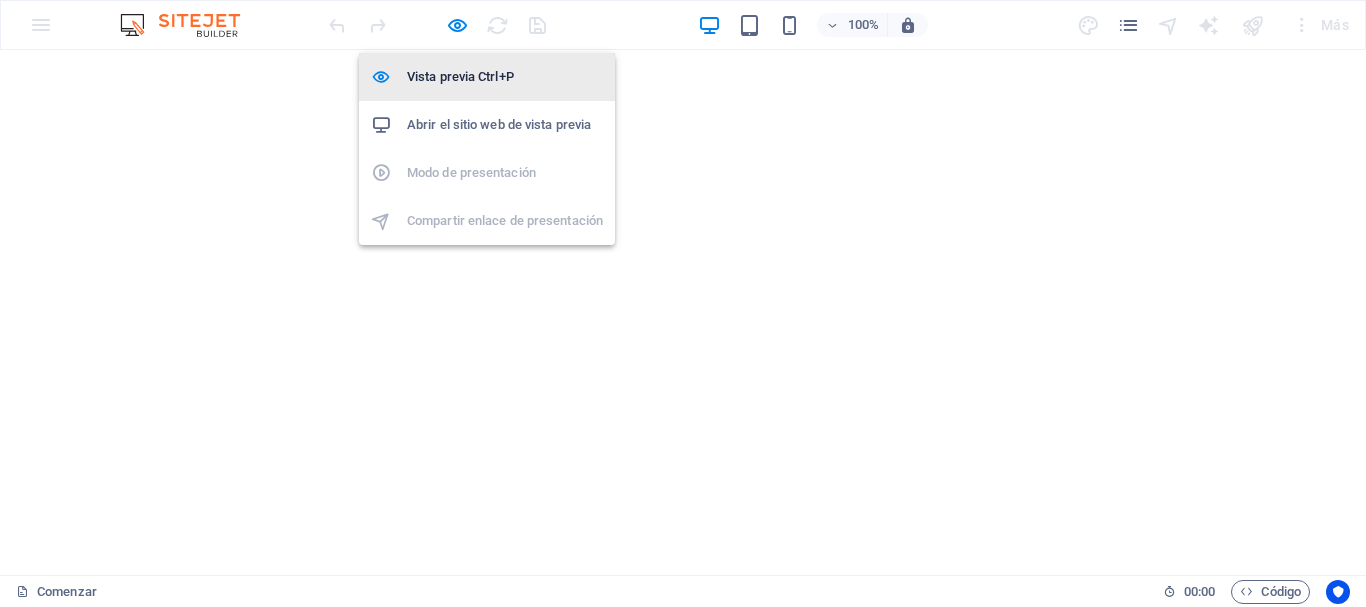 click on "Vista previa Ctrl+P" at bounding box center (460, 76) 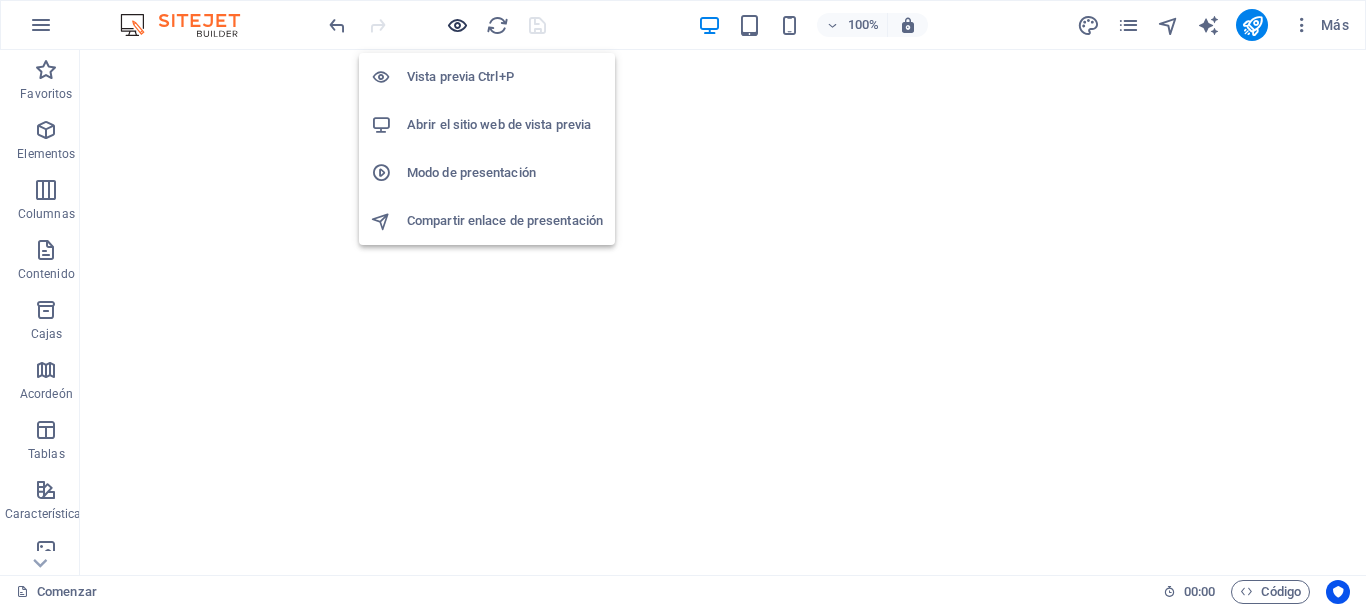 click at bounding box center (457, 25) 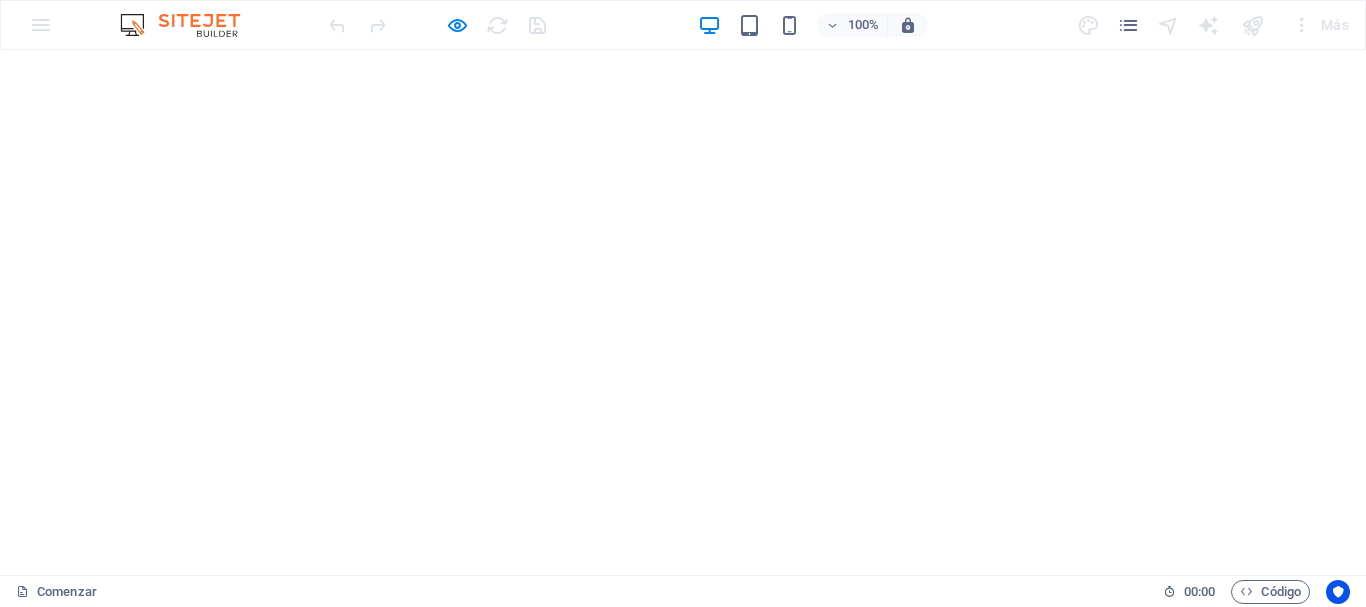 click on "REGISTRARSE" at bounding box center [278, 959] 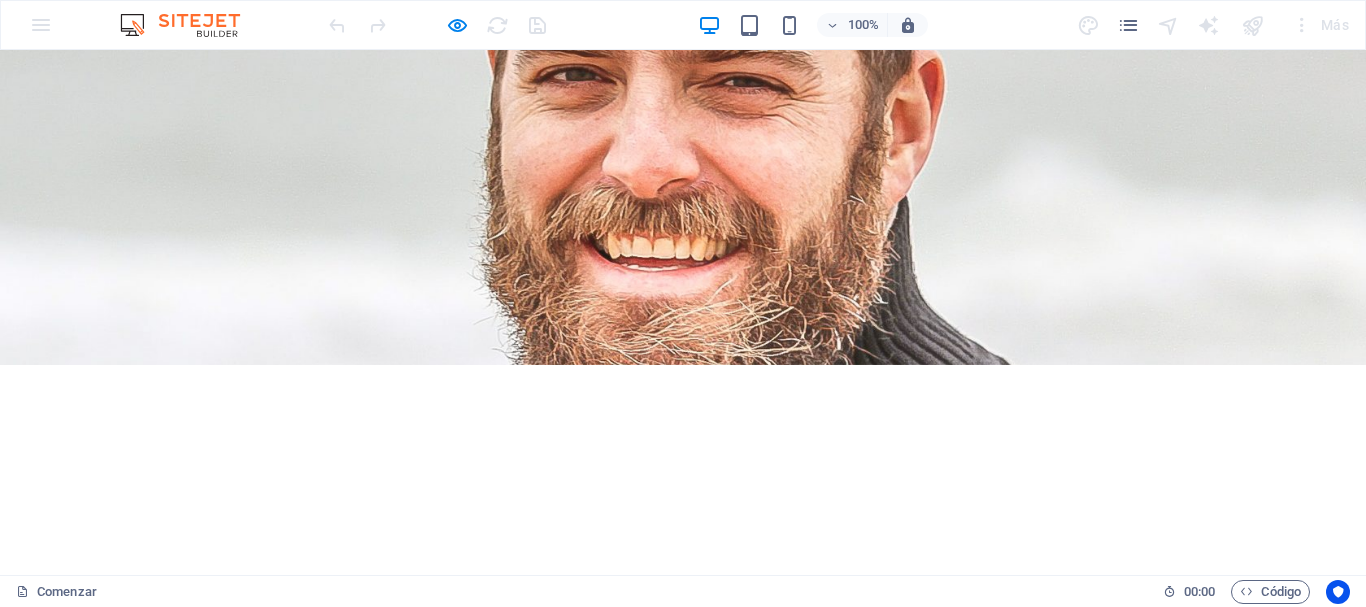 scroll, scrollTop: 0, scrollLeft: 0, axis: both 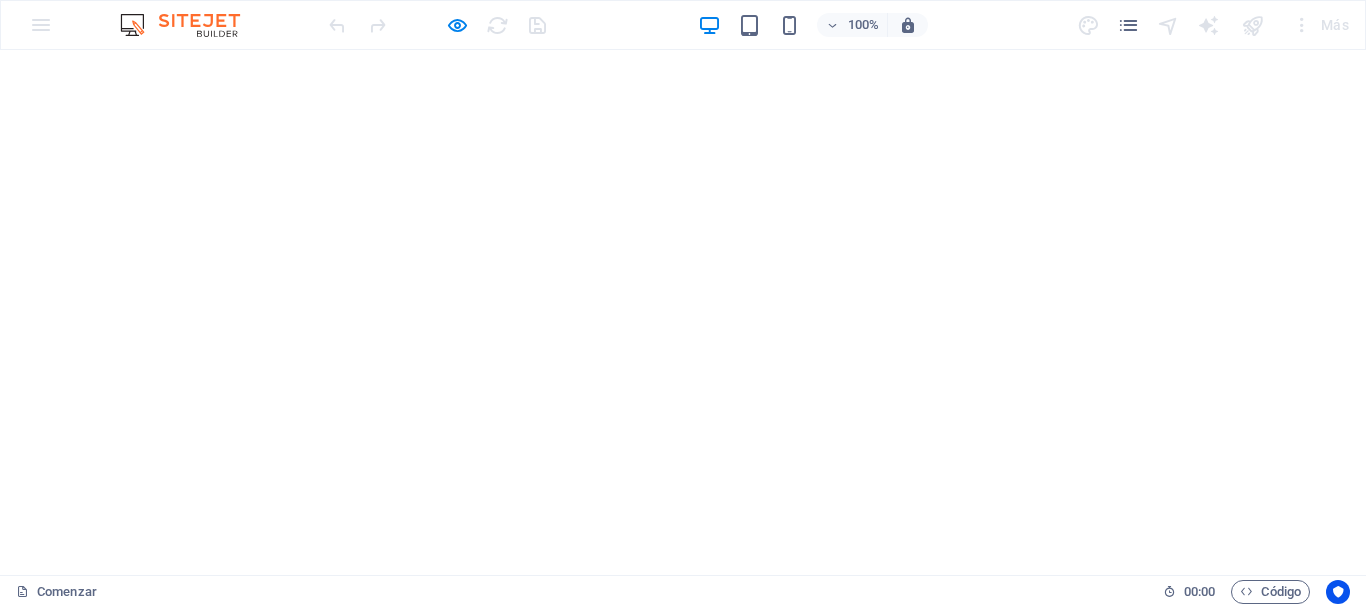 click on "REGISTRARSE" at bounding box center (278, 959) 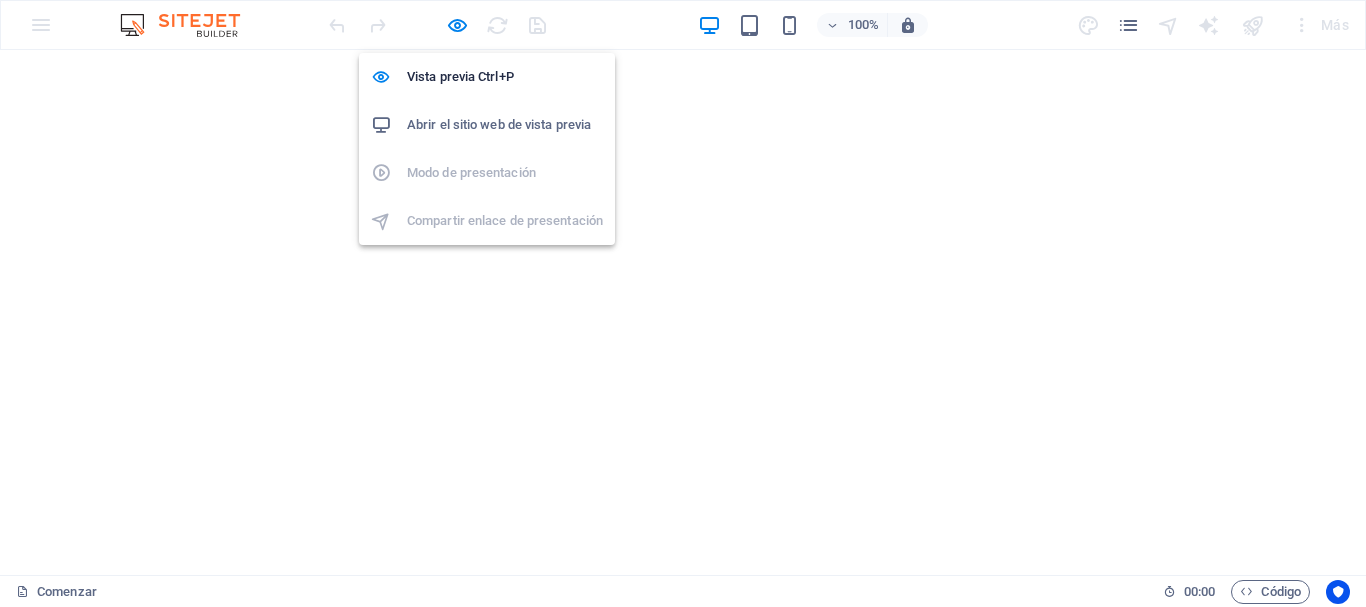 click on "Abrir el sitio web de vista previa" at bounding box center (499, 124) 